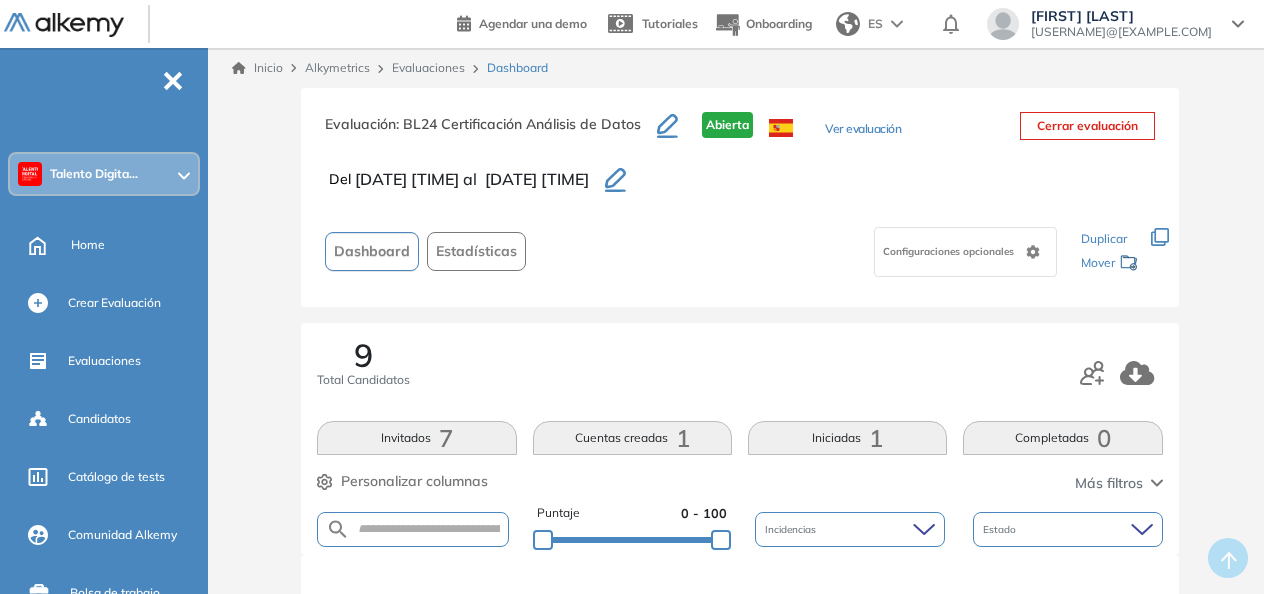 scroll, scrollTop: 224, scrollLeft: 0, axis: vertical 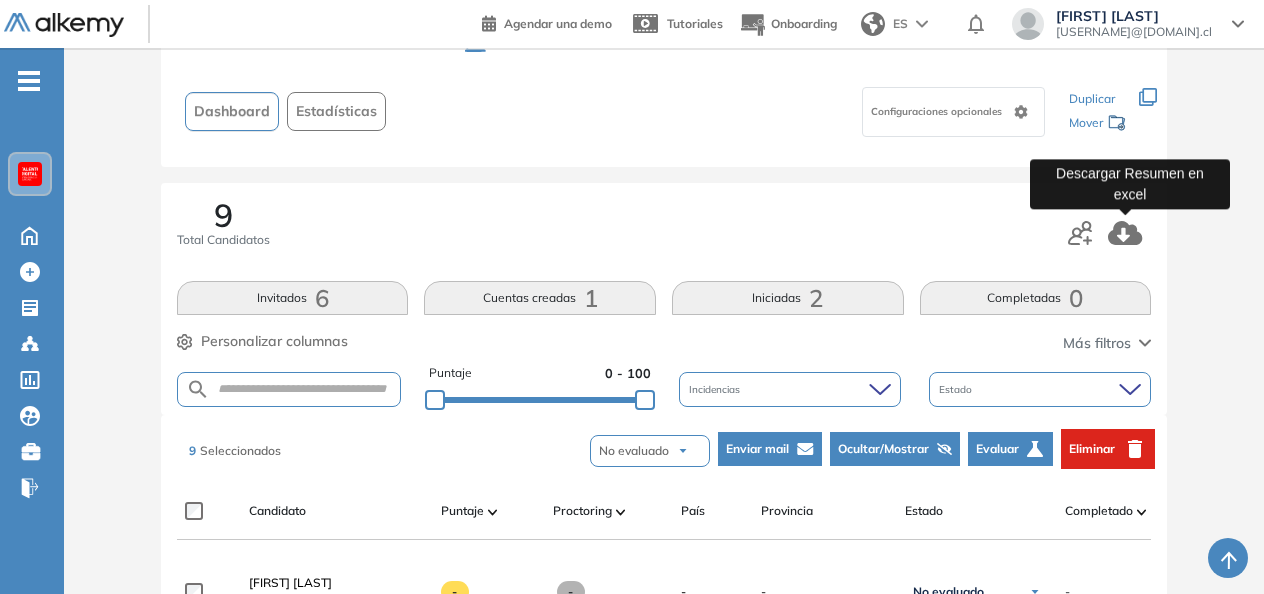 click 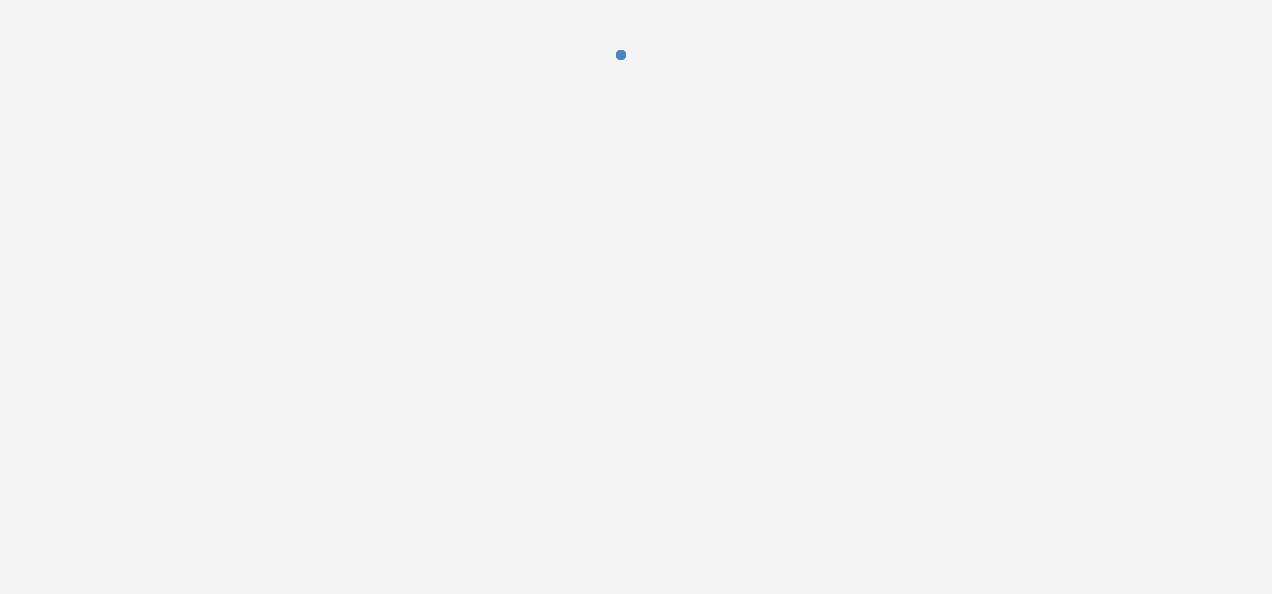 scroll, scrollTop: 0, scrollLeft: 0, axis: both 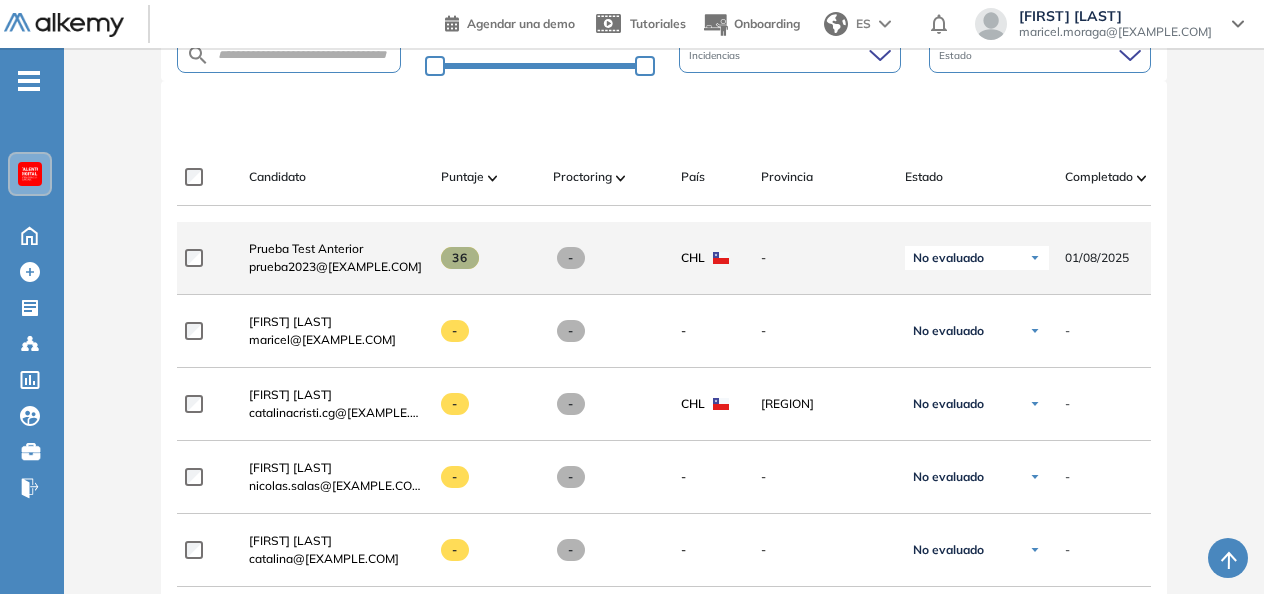 click on "**********" at bounding box center (849, 258) 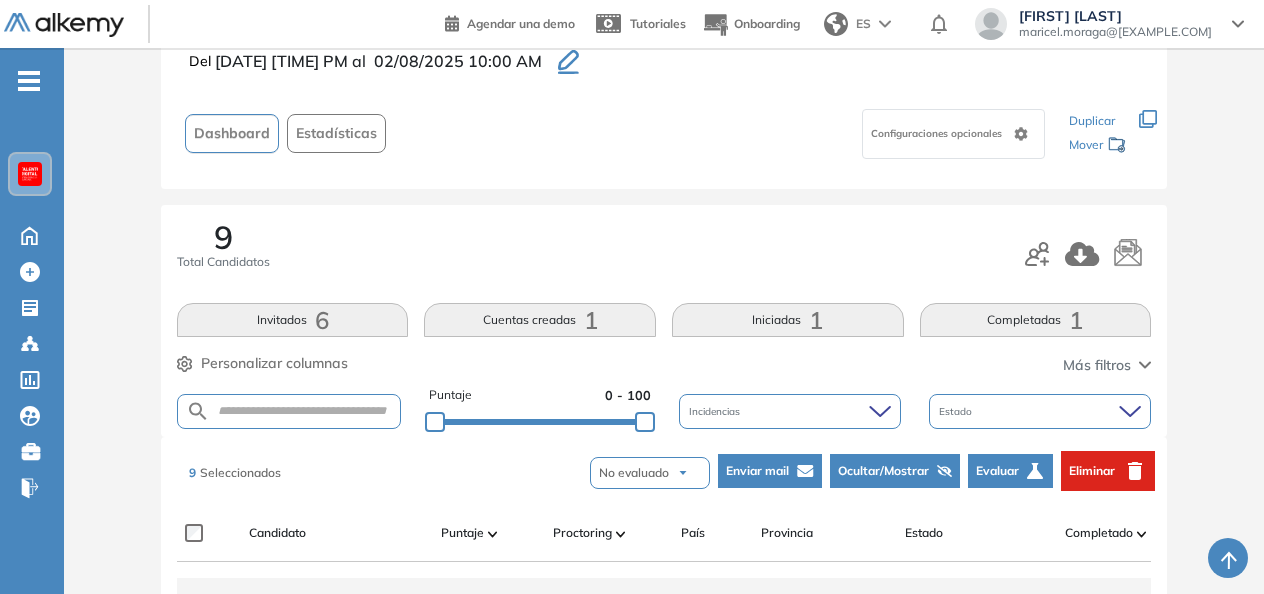 scroll, scrollTop: 0, scrollLeft: 0, axis: both 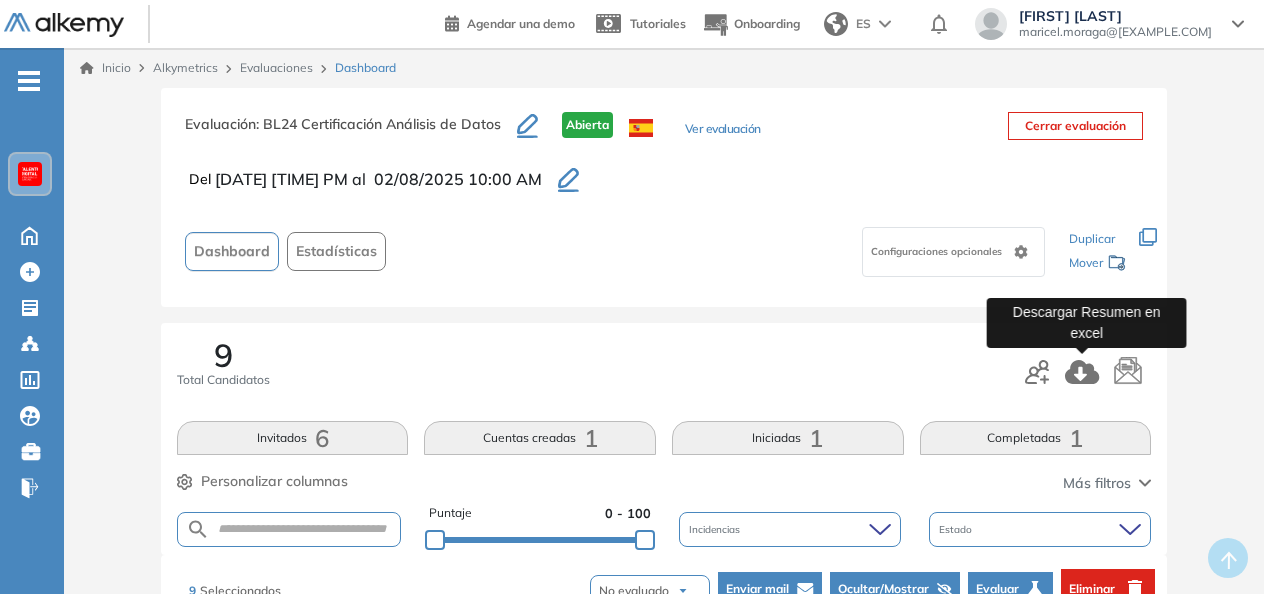 click 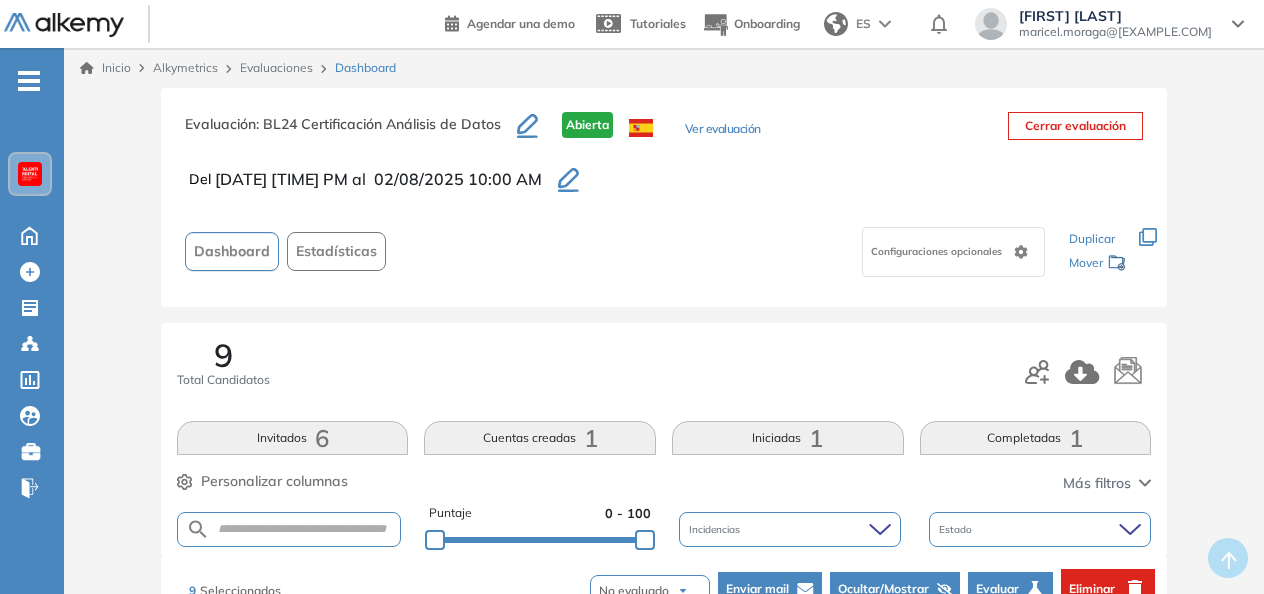 click on "Evaluación : BL24 Certificación Análisis de Datos Abierta Ver evaluación Cerrar evaluación Del 31/07/2025 22:30 PM al 02/08/2025 10:00 AM Dashboard Estadísticas Configuraciones opcionales Los siguientes tests ya no están disponibles o tienen una nueva versión Revisa en el catálogo otras opciones o su detalle. Entendido Duplicar Mover 9 Total Candidatos Invitados 6 Cuentas creadas 1 Iniciadas 1 Completadas 1   Personalizar columnas Personalizar columnas Candidato Fijar columna Puntaje Fijar columna Proctoring Fijar columna País Fijar columna Provincia Fijar columna Estado Fijar columna Completado Fijar columna Evaluación Fijar columna Fecha límite Fijar columna Fundamentos Programación Python - Certificación Obtención y Preparación de Datos - Certificación Análisis Exploratorio de Datos - Certificación Inferencia Estadística - Certificación Fundamentos Base Datos Relacionales - Certificación Visualización Interactiva de Datos - Certificación Cancelar Aplicar Más filtros Puntaje 0 - 100" at bounding box center [664, 916] 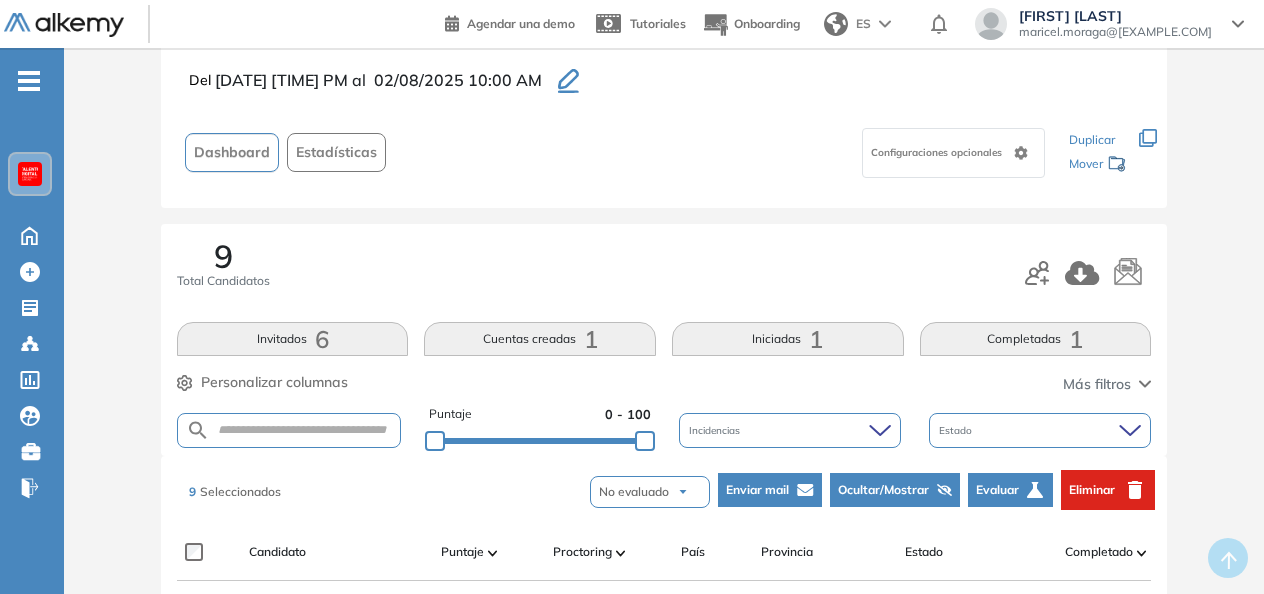 scroll, scrollTop: 0, scrollLeft: 0, axis: both 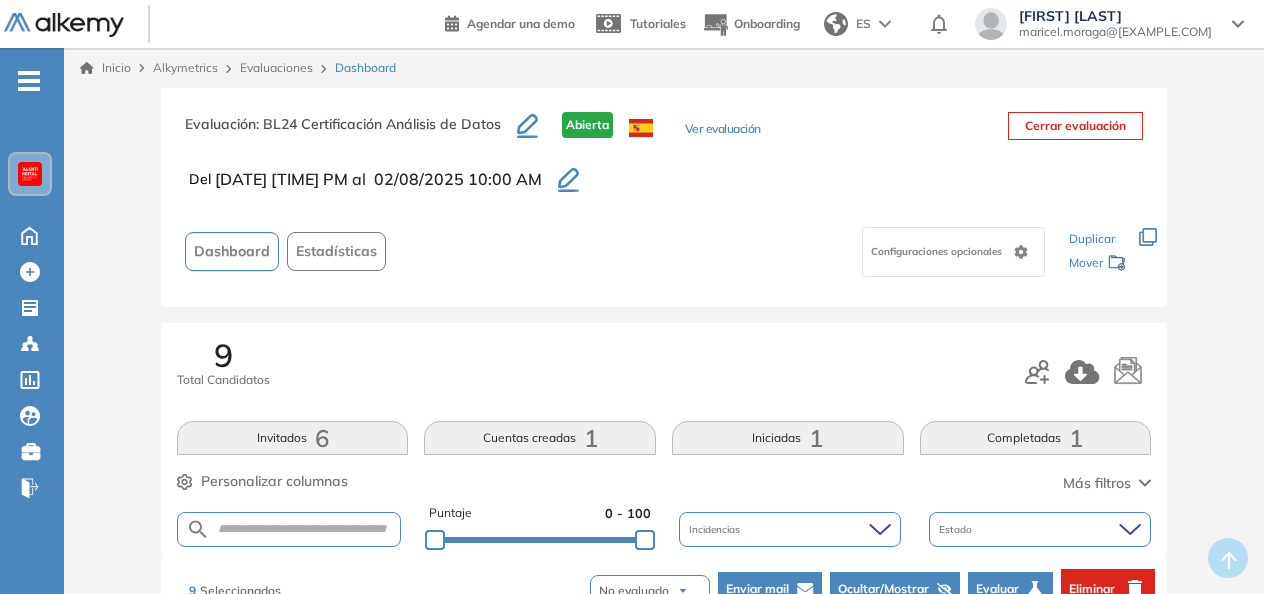 click 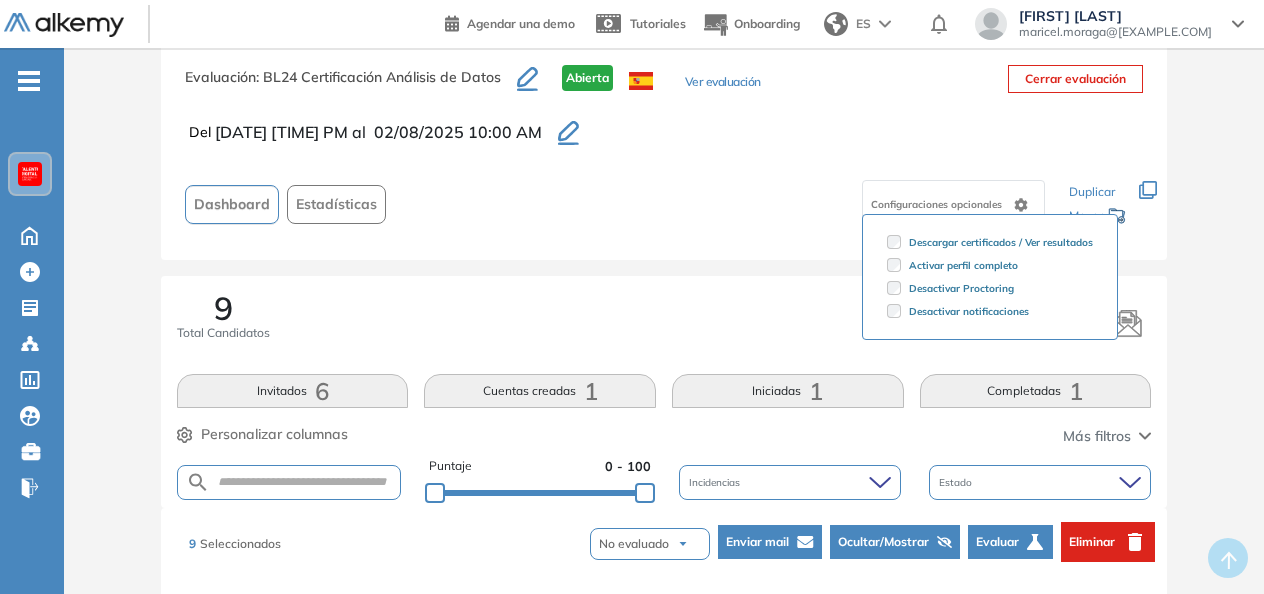 scroll, scrollTop: 84, scrollLeft: 0, axis: vertical 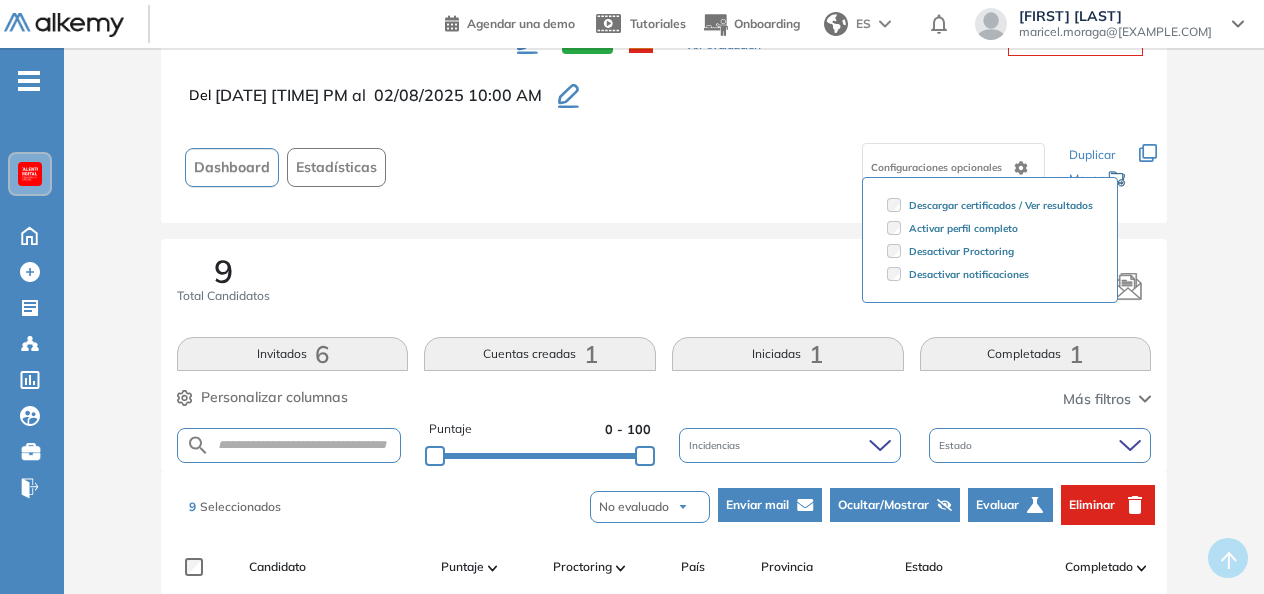 click on "Evaluación : BL24 Certificación Análisis de Datos Abierta Ver evaluación Cerrar evaluación Del 31/07/2025 22:30 PM al 02/08/2025 10:00 AM Dashboard Estadísticas Configuraciones opcionales Descargar certificados / Ver resultados Activar perfil completo Desactivar Proctoring Desactivar notificaciones Los siguientes tests ya no están disponibles o tienen una nueva versión Revisa en el catálogo otras opciones o su detalle. Entendido Duplicar Mover 9 Total Candidatos Invitados 6 Cuentas creadas 1 Iniciadas 1 Completadas 1   Personalizar columnas Personalizar columnas Candidato Fijar columna Puntaje Fijar columna Proctoring Fijar columna País Fijar columna Provincia Fijar columna Estado Fijar columna Completado Fijar columna Evaluación Fijar columna Fecha límite Fijar columna Fundamentos Programación Python - Certificación Obtención y Preparación de Datos - Certificación Análisis Exploratorio de Datos - Certificación Inferencia Estadística - Certificación Cancelar Aplicar Más filtros Puntaje 9" at bounding box center (664, 832) 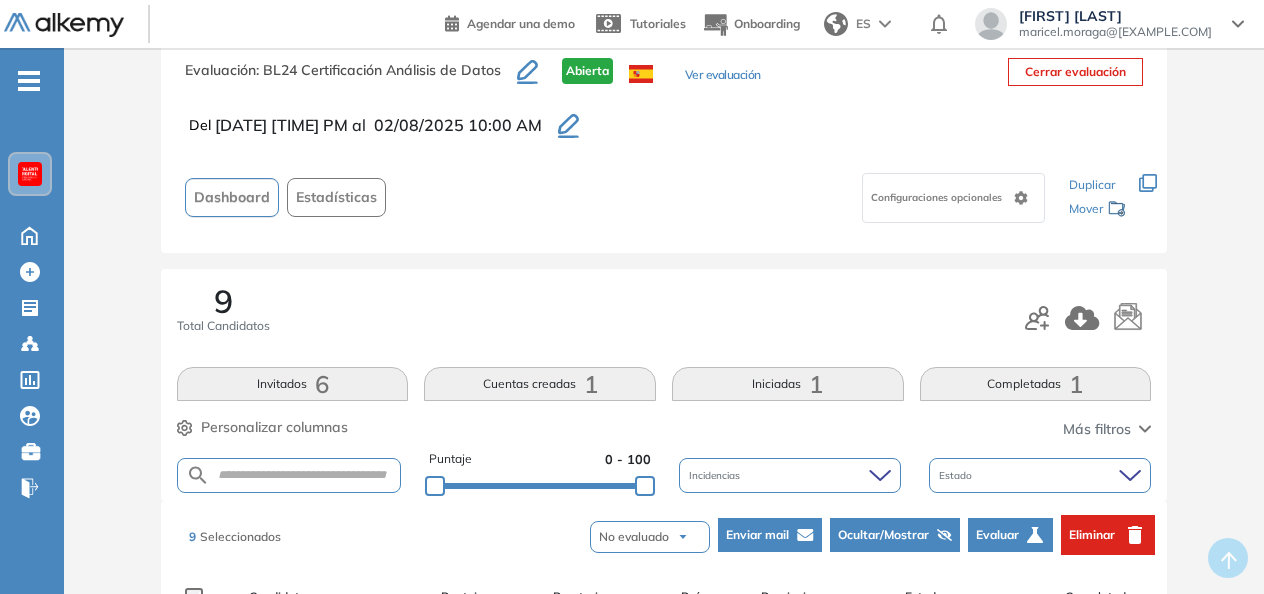 scroll, scrollTop: 55, scrollLeft: 0, axis: vertical 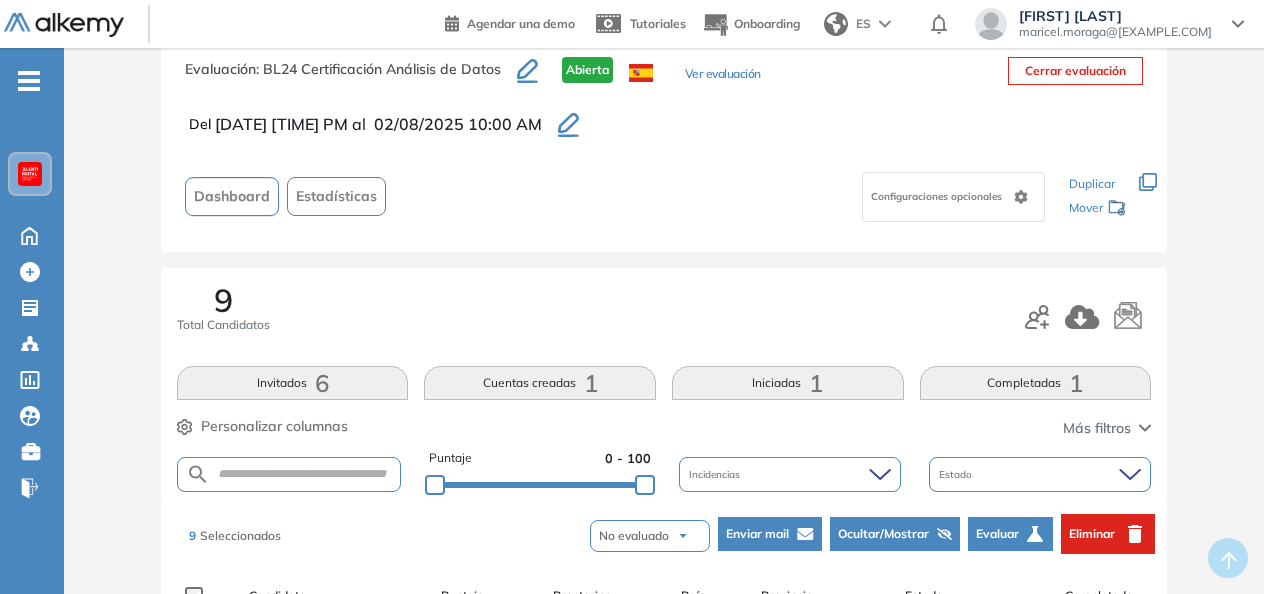 click on "Configuraciones opcionales" at bounding box center [953, 197] 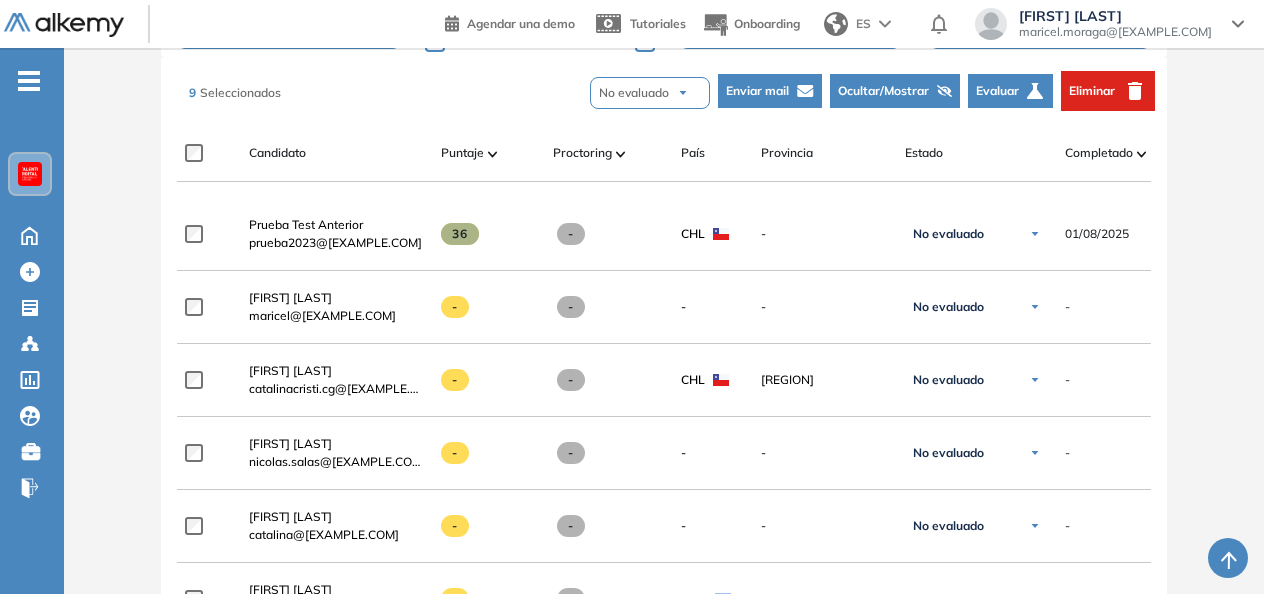 scroll, scrollTop: 635, scrollLeft: 0, axis: vertical 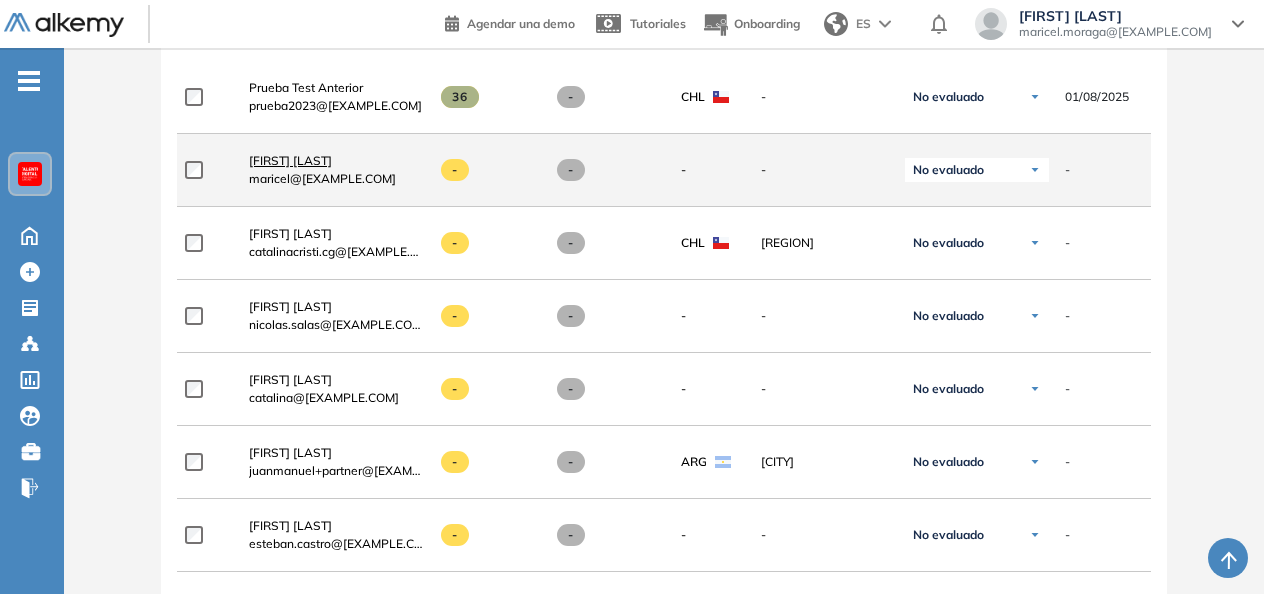 click on "[FIRST] [LAST]" at bounding box center (290, 160) 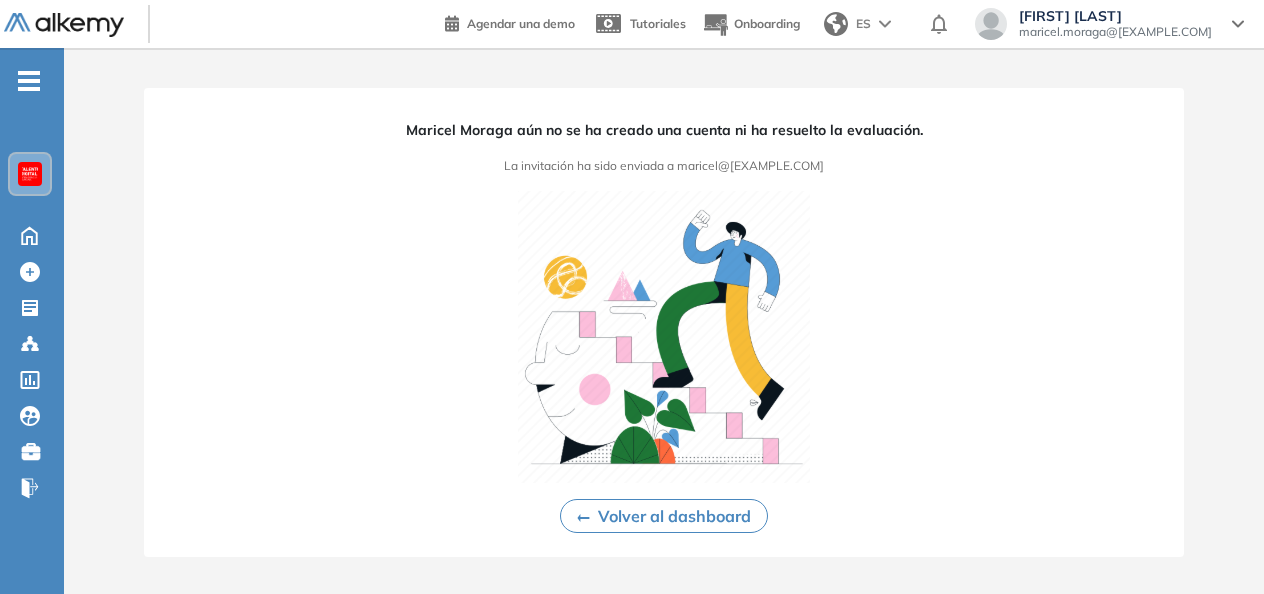 scroll, scrollTop: 0, scrollLeft: 0, axis: both 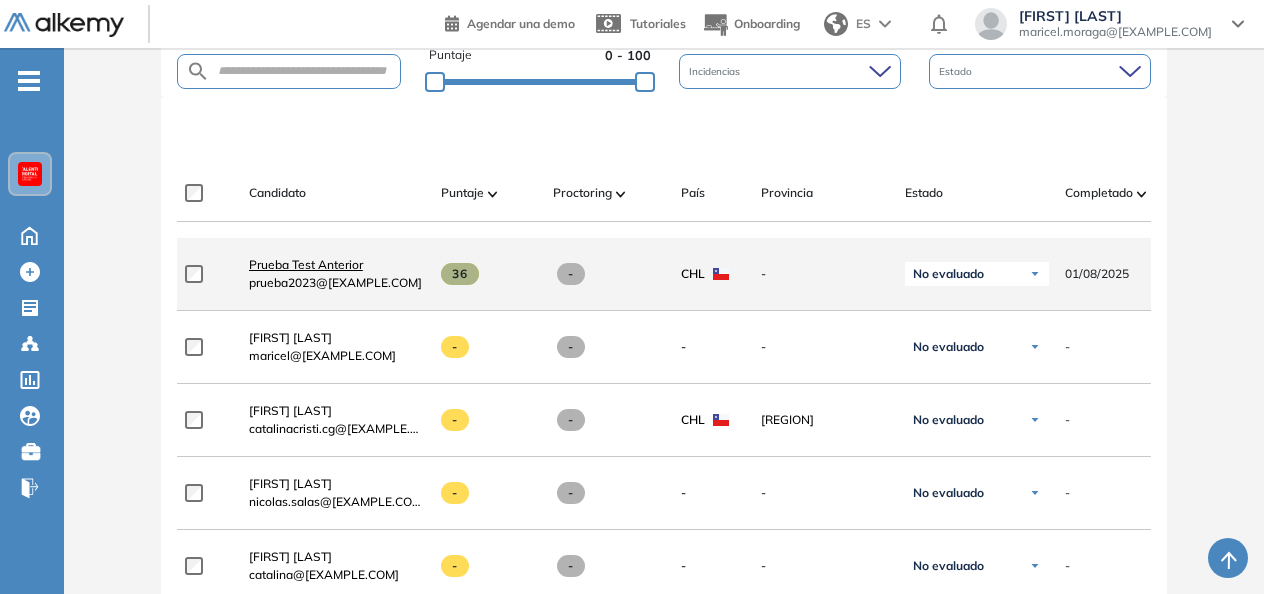 click on "Prueba Test Anterior" at bounding box center [306, 264] 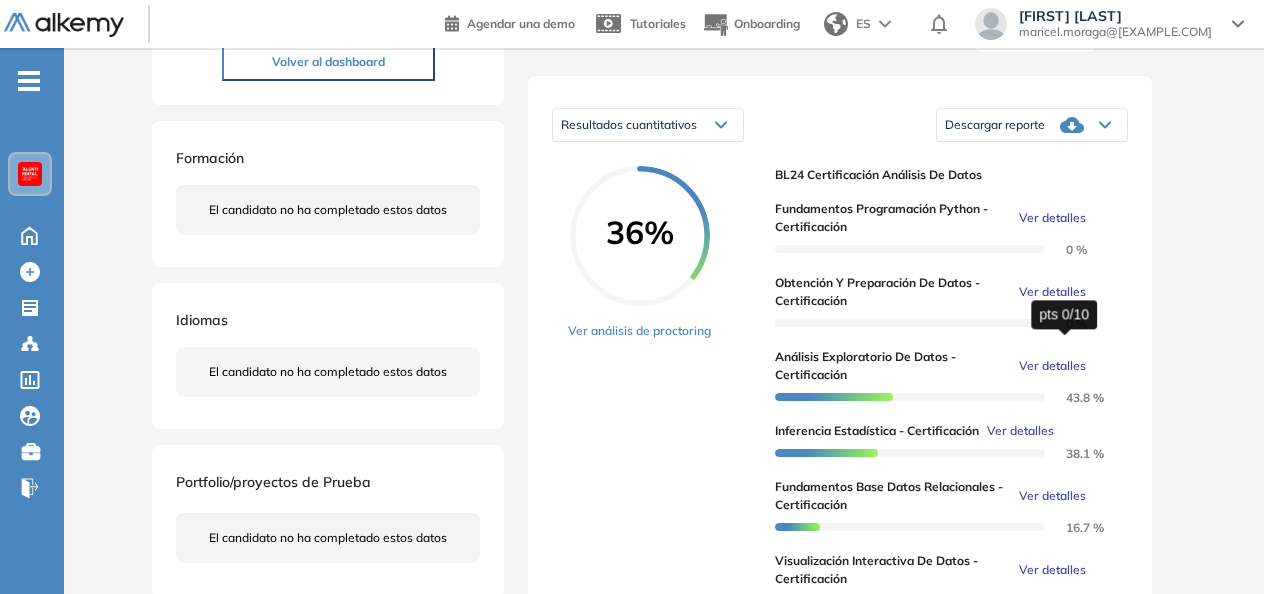 scroll, scrollTop: 372, scrollLeft: 0, axis: vertical 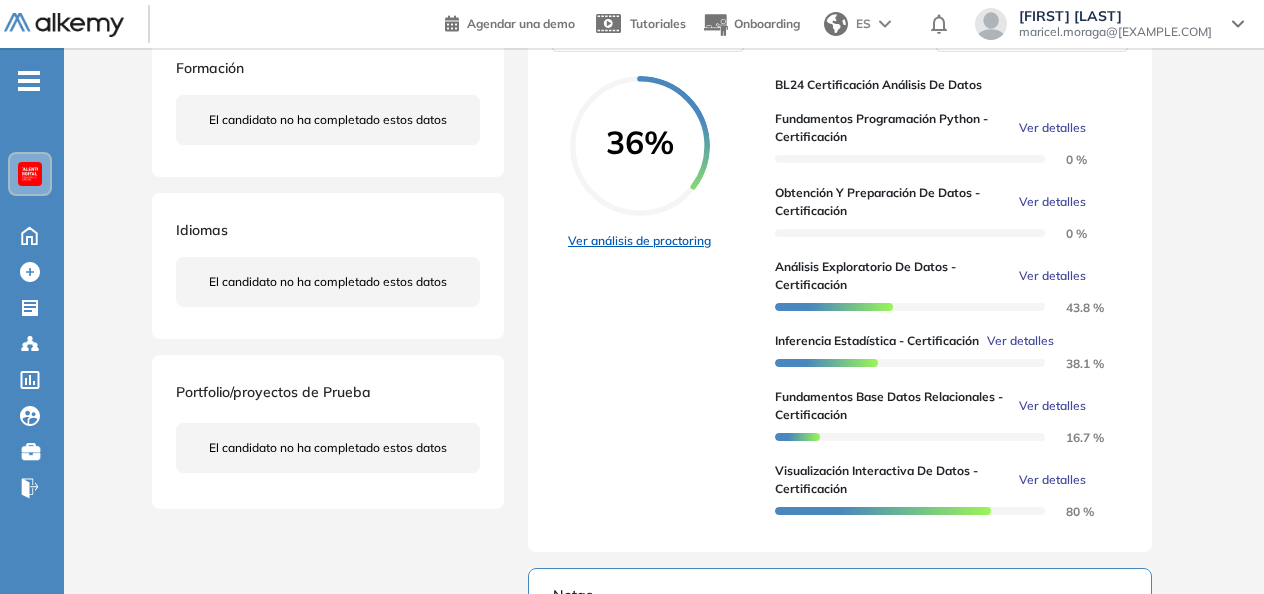 click on "Ver análisis de proctoring" at bounding box center [639, 241] 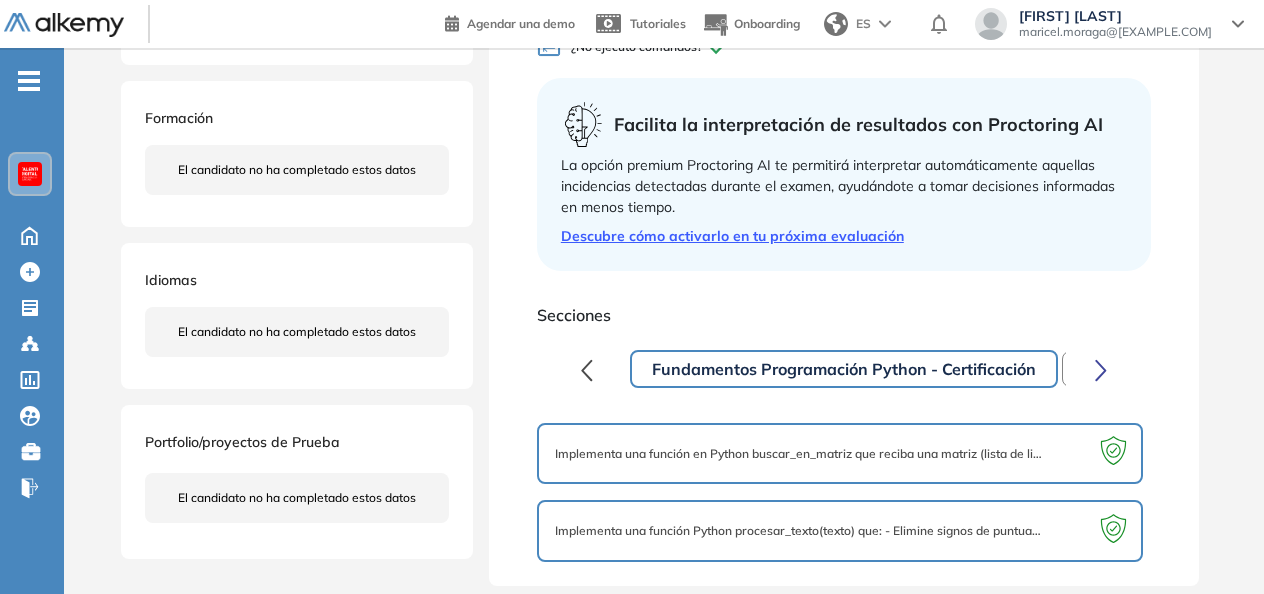 scroll, scrollTop: 0, scrollLeft: 0, axis: both 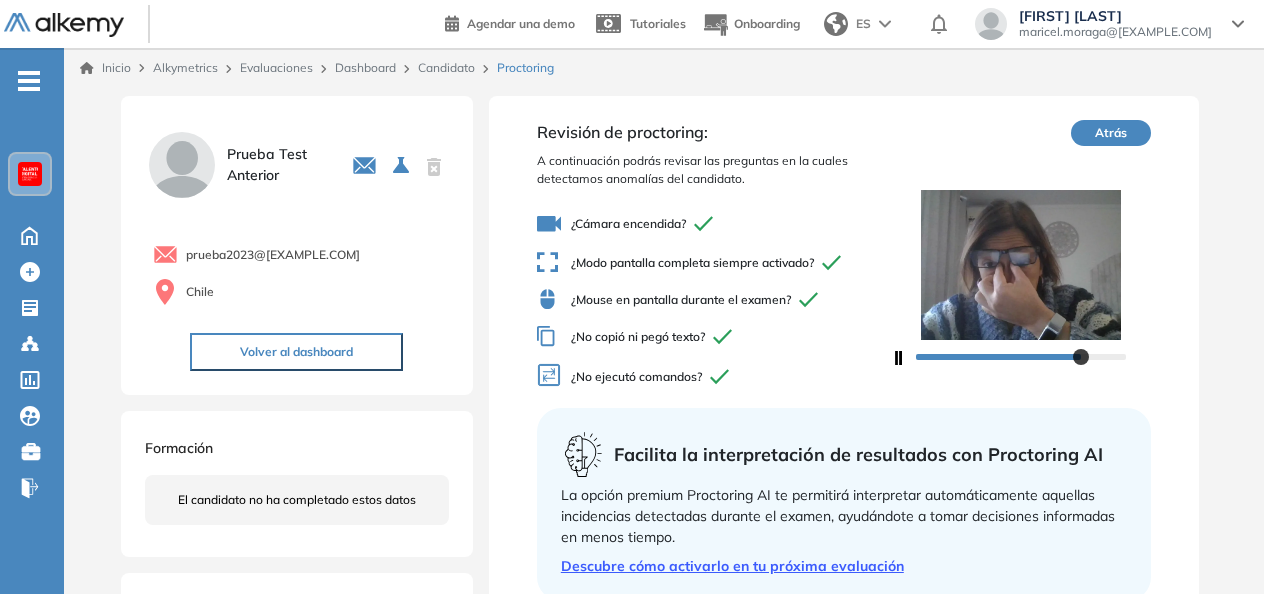 click 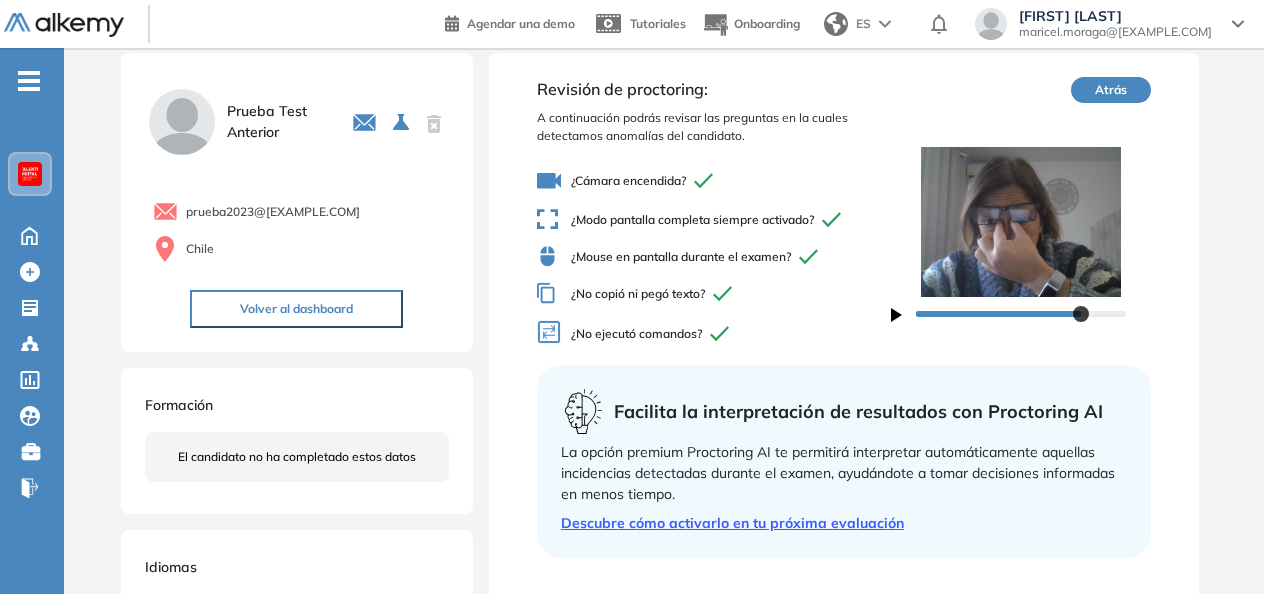 scroll, scrollTop: 0, scrollLeft: 0, axis: both 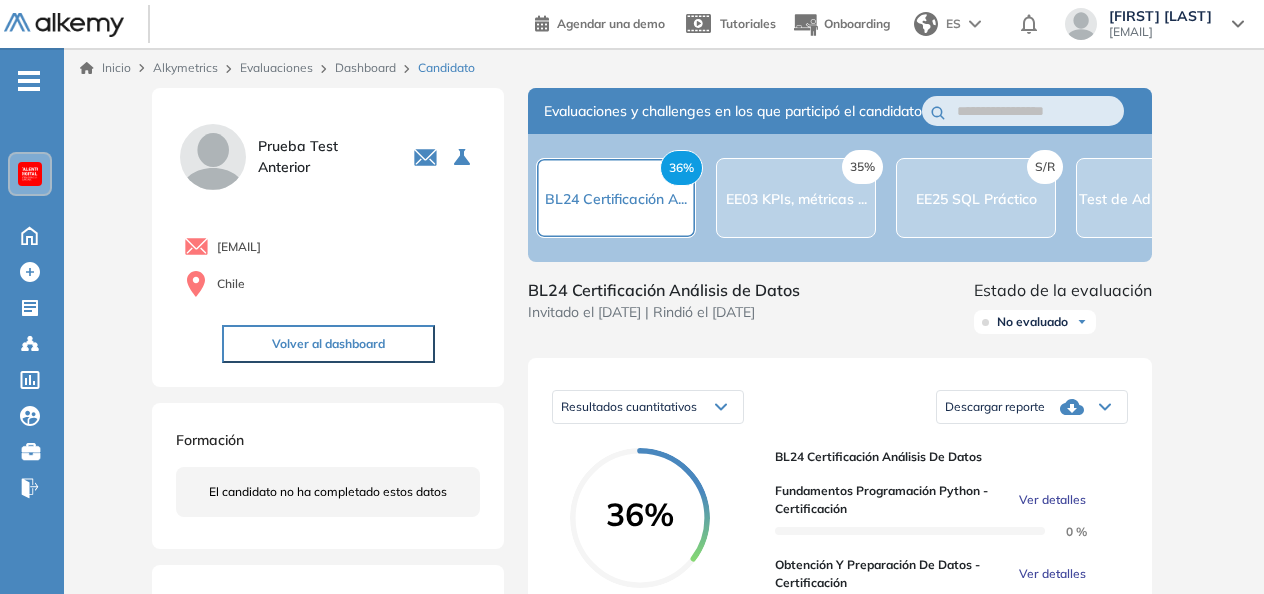 click on "35% EE03 KPIs, métricas ..." at bounding box center [796, 198] 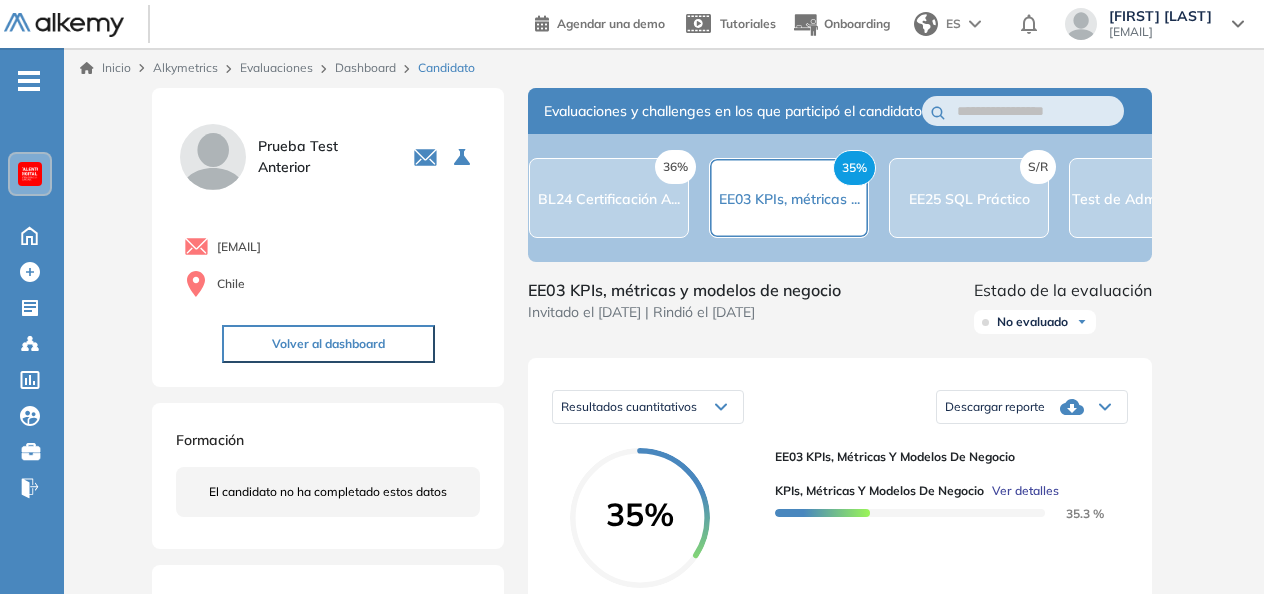 scroll, scrollTop: 0, scrollLeft: 3, axis: horizontal 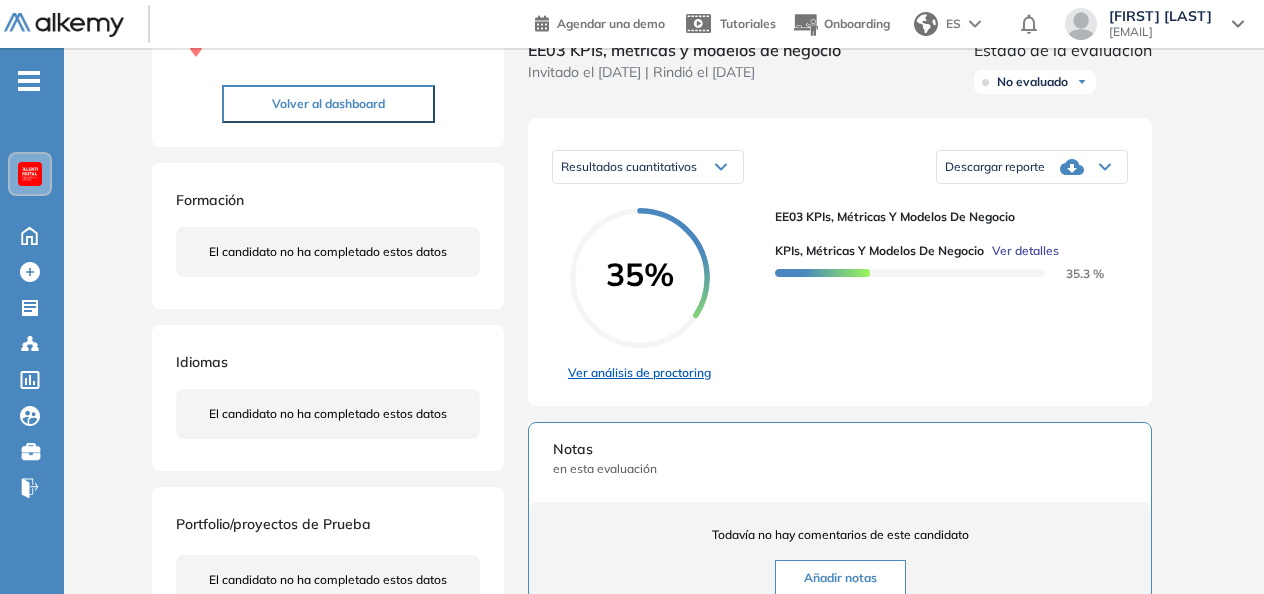 click on "Ver análisis de proctoring" at bounding box center (639, 373) 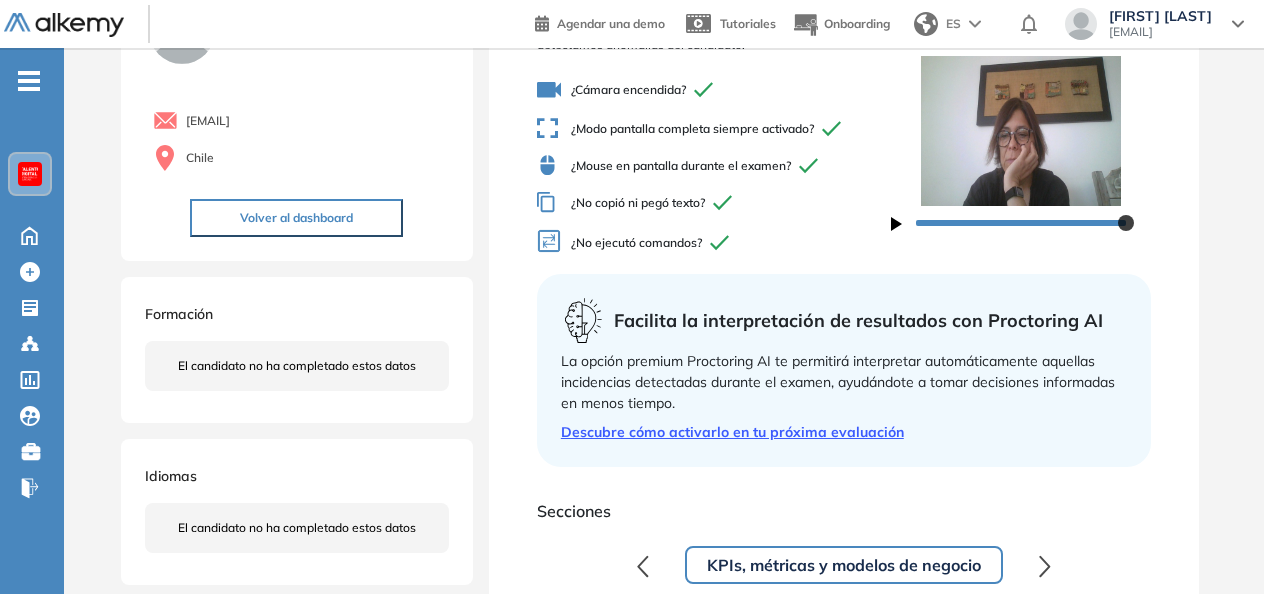 scroll, scrollTop: 0, scrollLeft: 0, axis: both 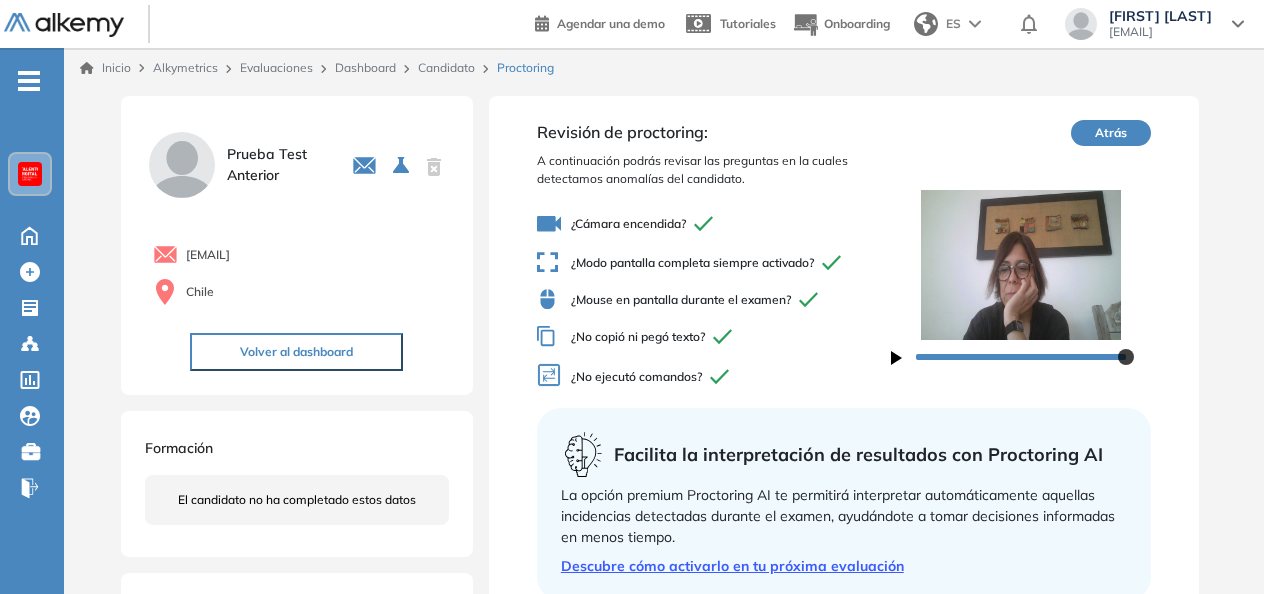 click on "Evaluaciones" at bounding box center (279, 68) 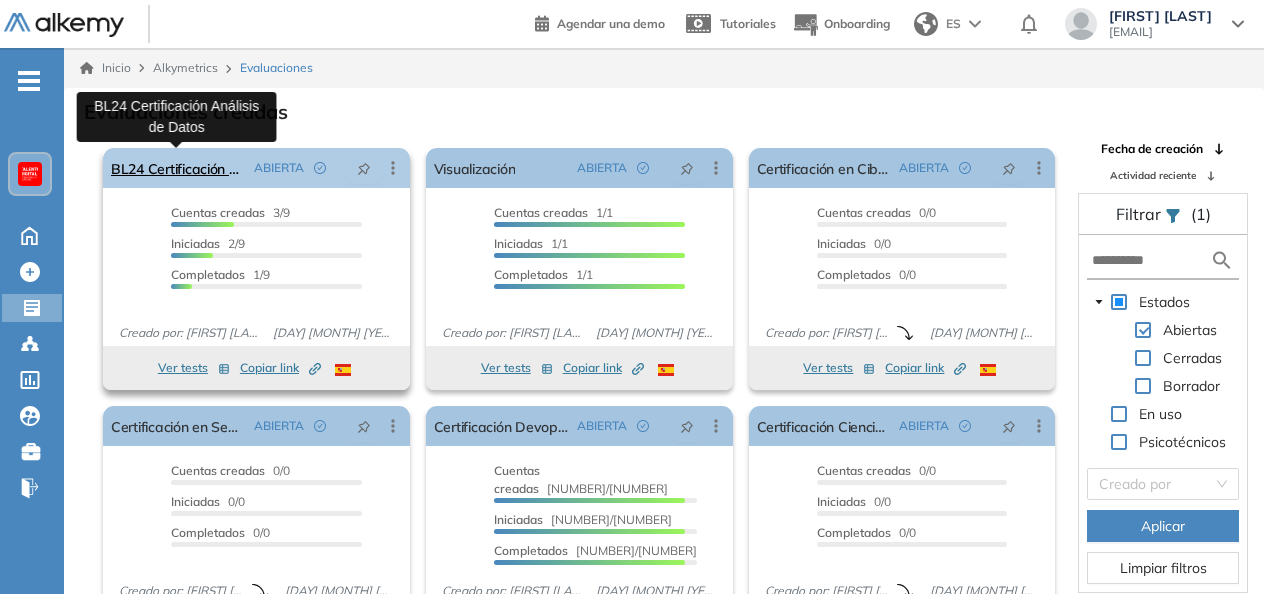 click on "BL24 Certificación Análisis de Datos" at bounding box center (178, 168) 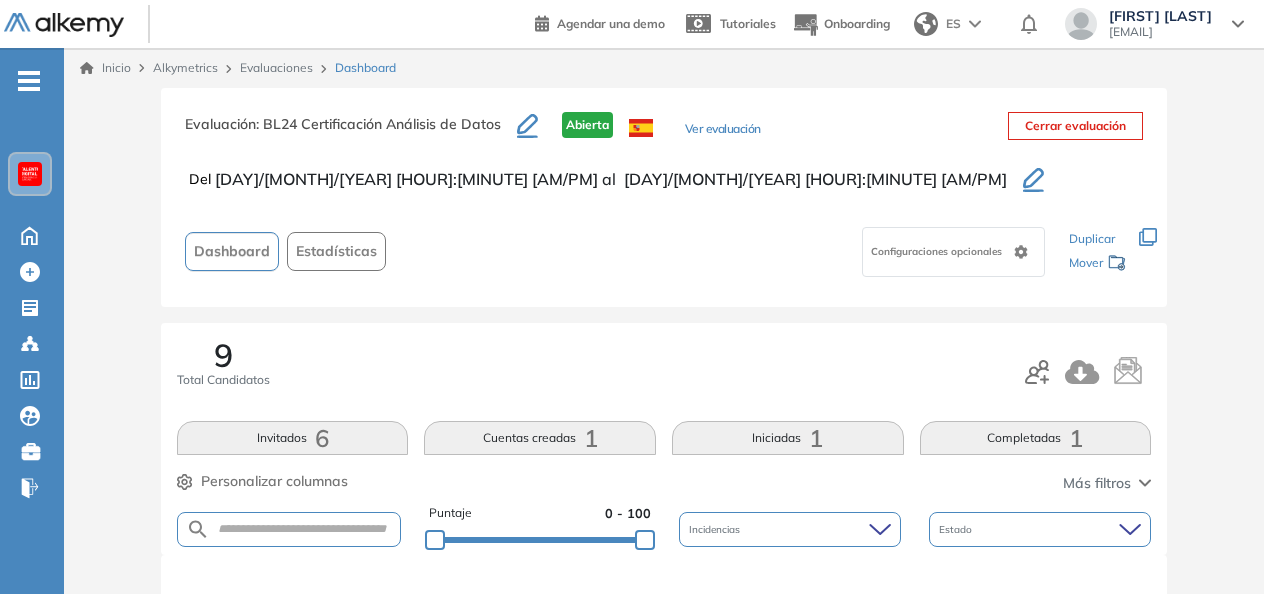 scroll, scrollTop: 0, scrollLeft: 0, axis: both 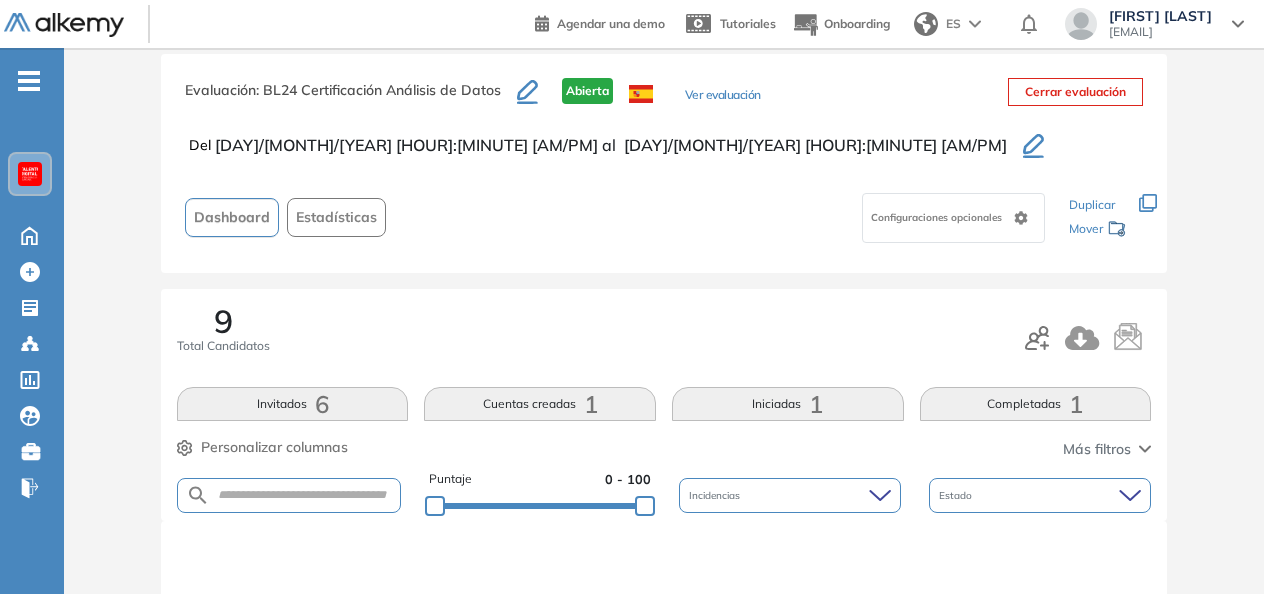 click on "Invitados 6" at bounding box center (293, 404) 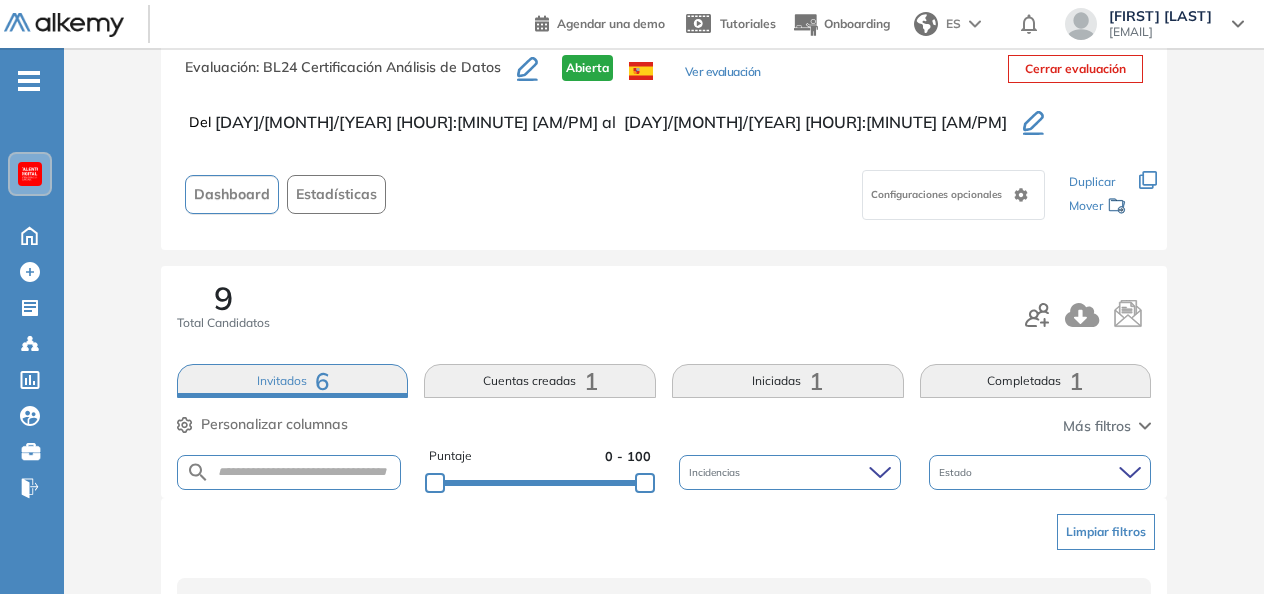 scroll, scrollTop: 56, scrollLeft: 0, axis: vertical 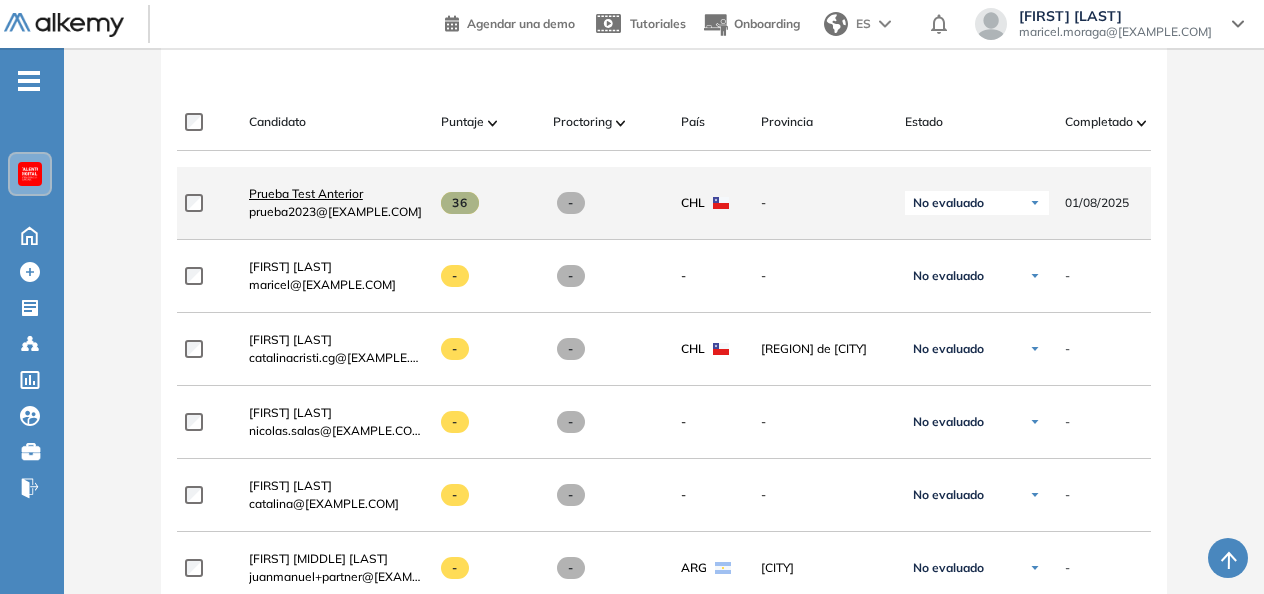 click on "Prueba Test Anterior" at bounding box center [306, 193] 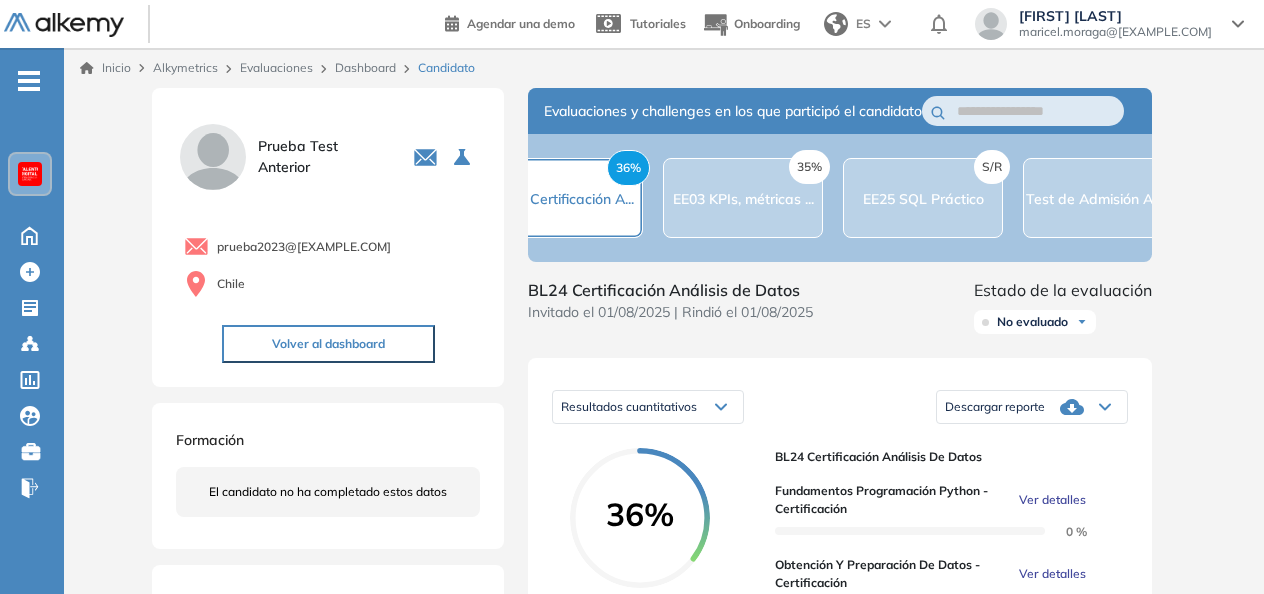 scroll, scrollTop: 0, scrollLeft: 0, axis: both 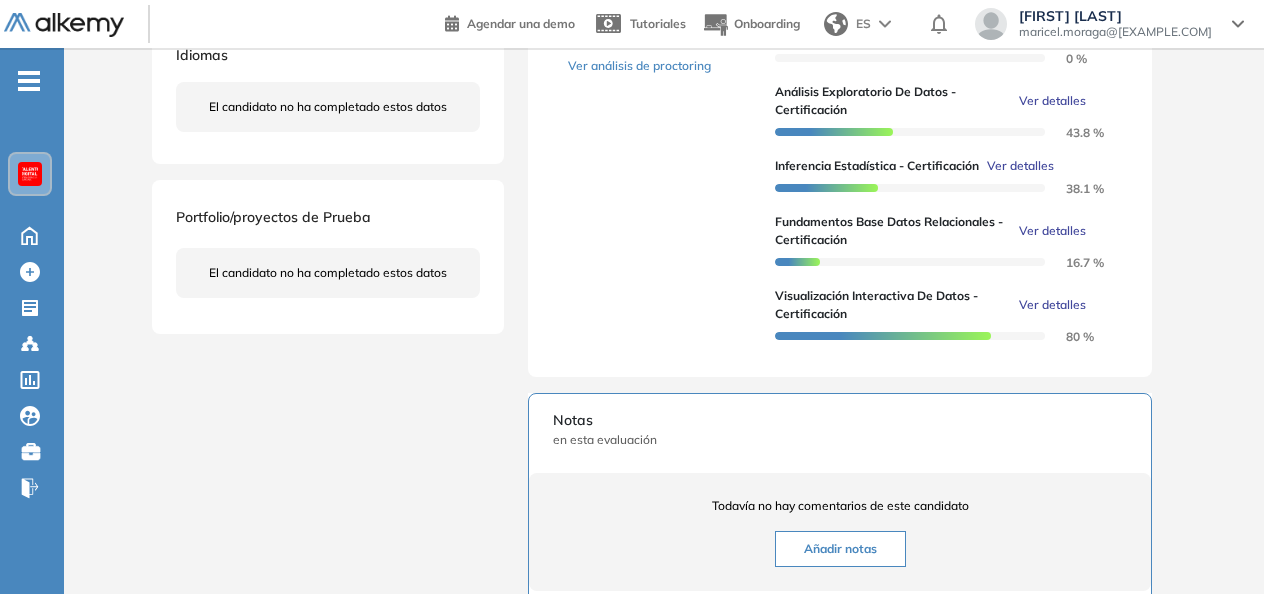 click on "Ver detalles" at bounding box center (1052, 305) 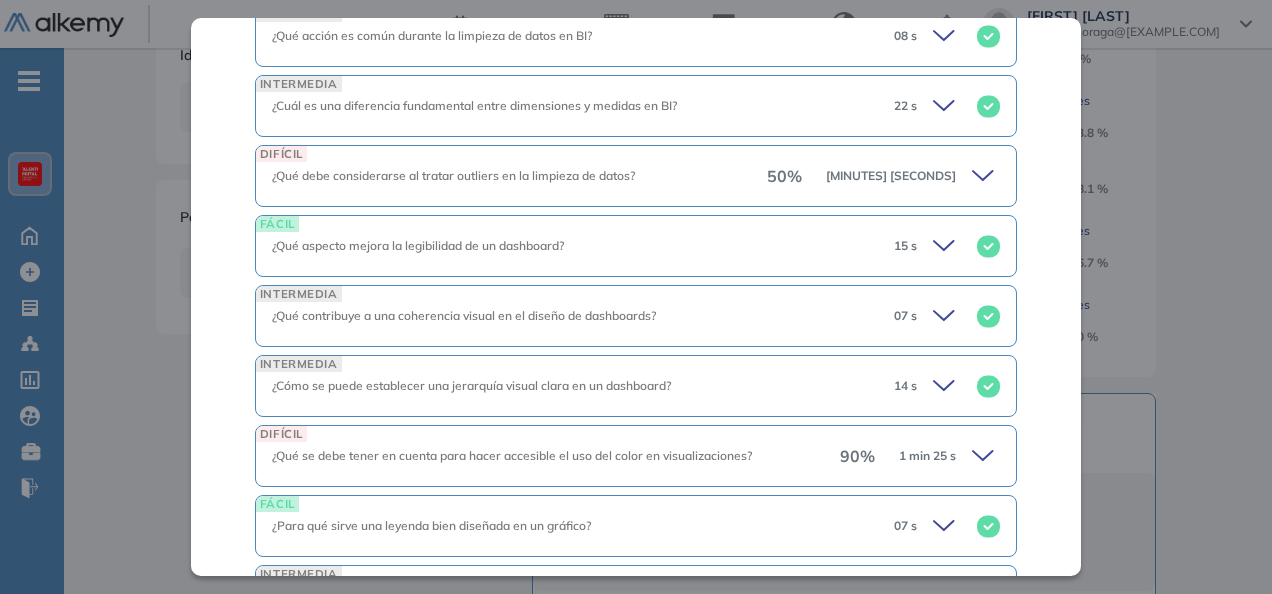 scroll, scrollTop: 1121, scrollLeft: 0, axis: vertical 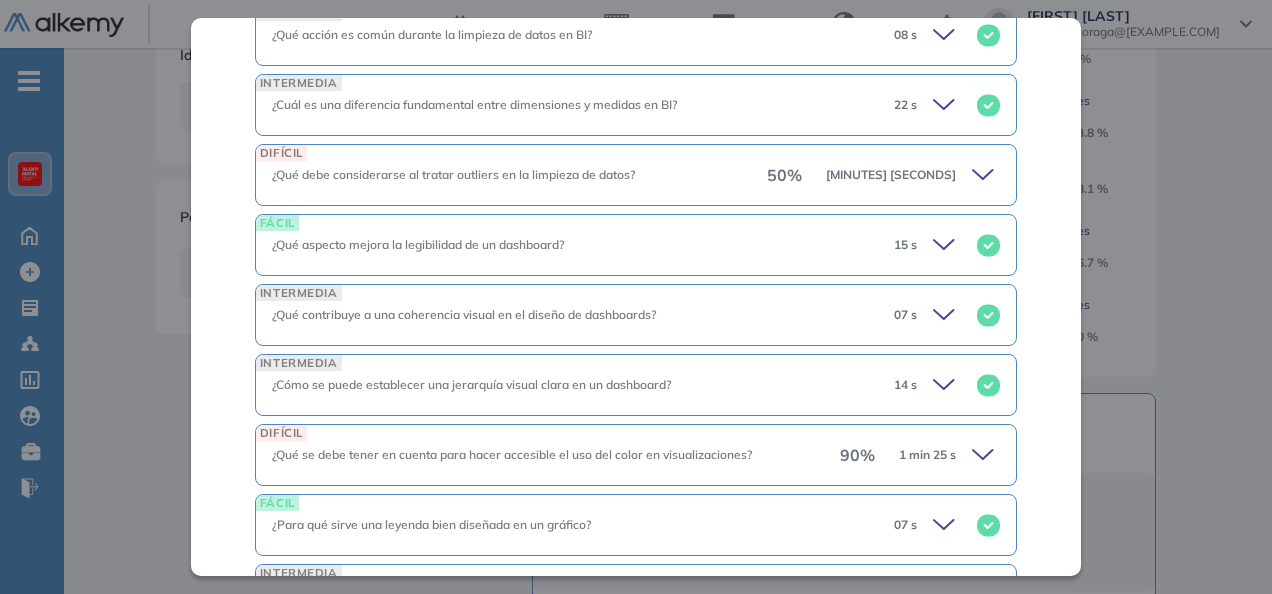 click 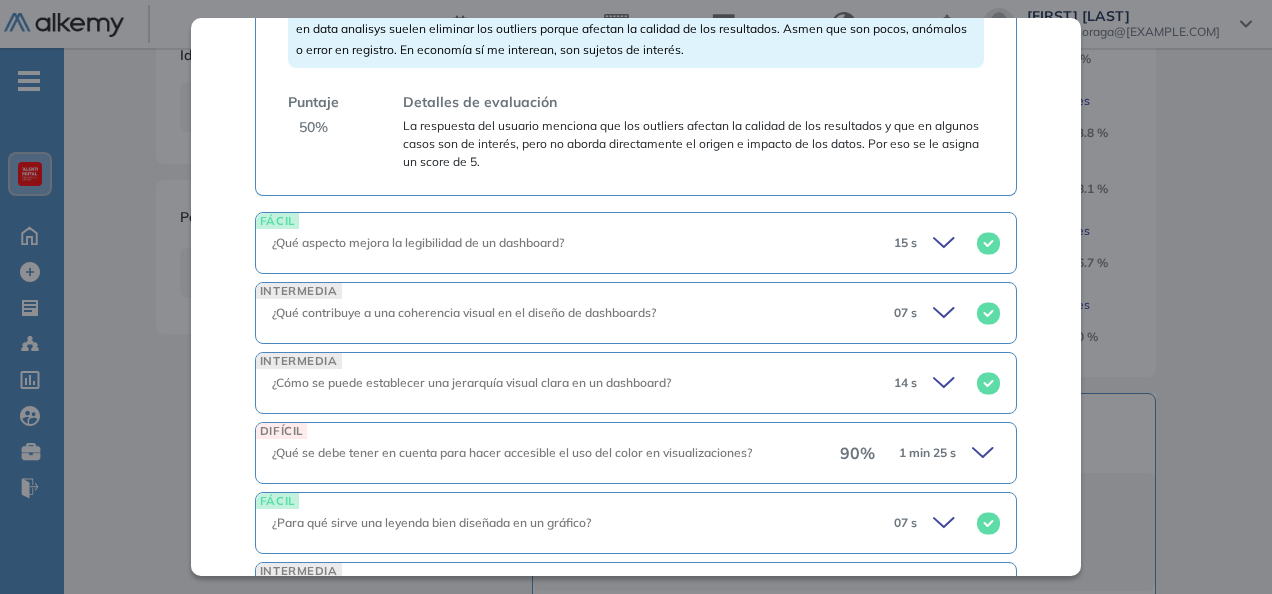 scroll, scrollTop: 1545, scrollLeft: 0, axis: vertical 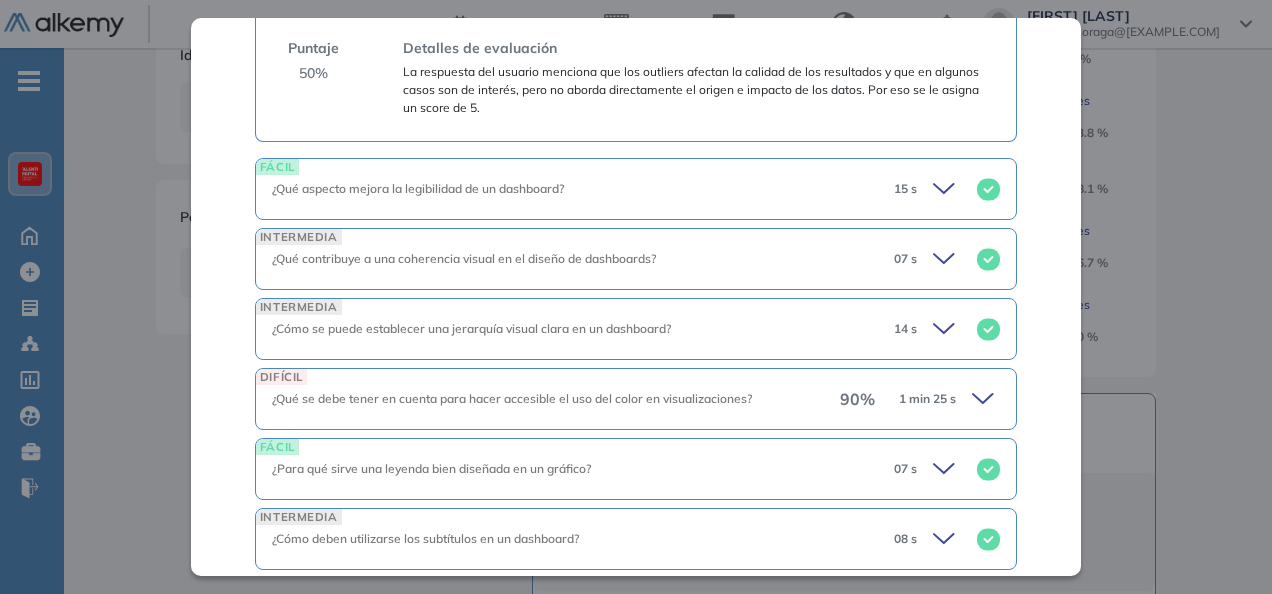 click on "¿Qué aspecto mejora la legibilidad de un dashboard?" at bounding box center [575, 189] 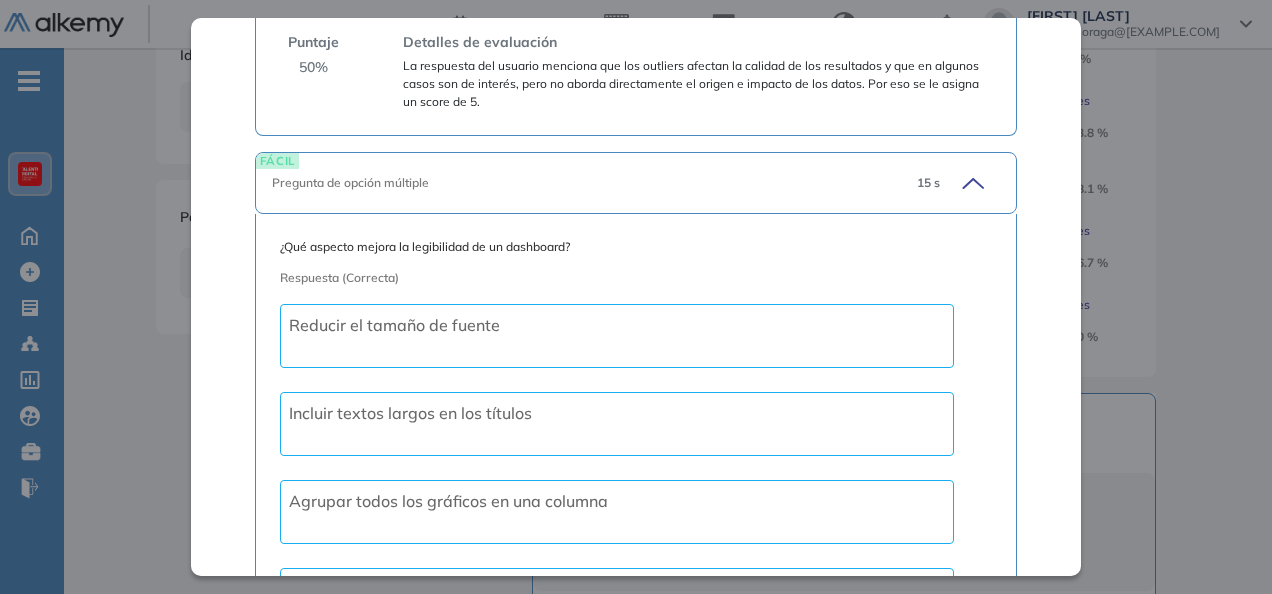 scroll, scrollTop: 1552, scrollLeft: 0, axis: vertical 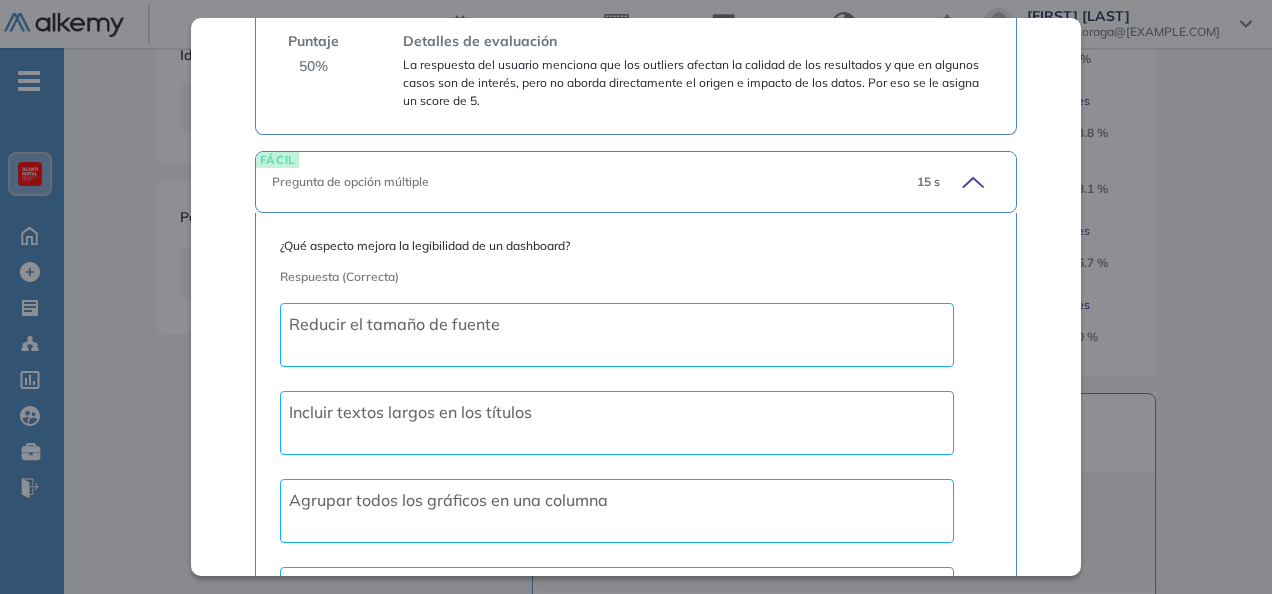 click 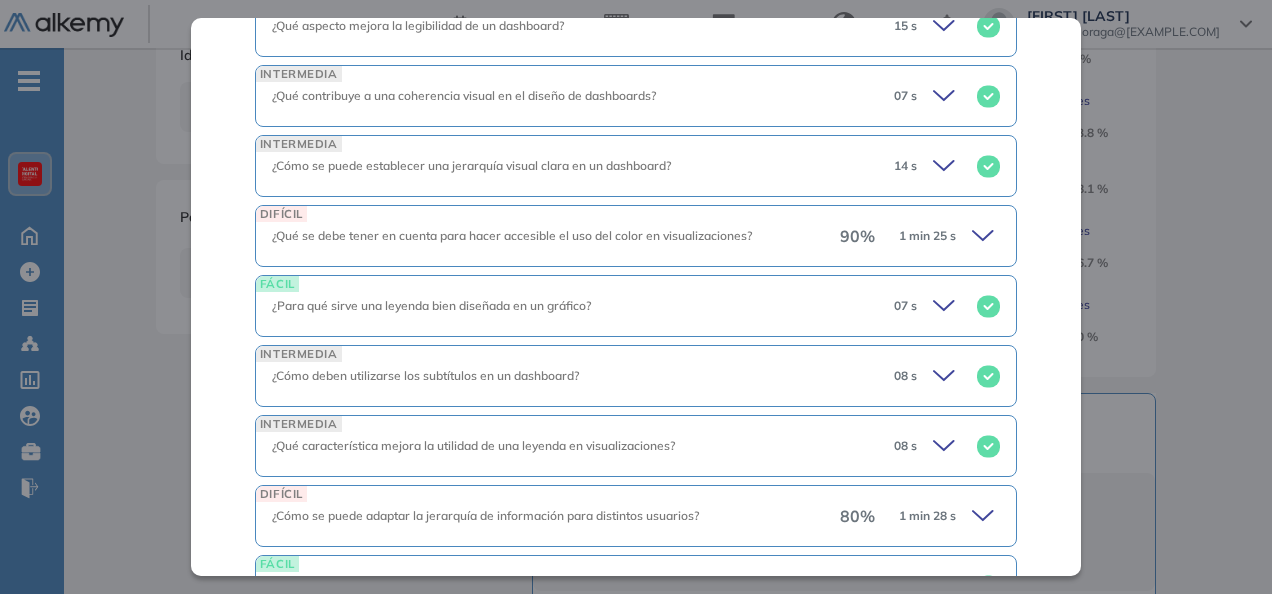 scroll, scrollTop: 1710, scrollLeft: 0, axis: vertical 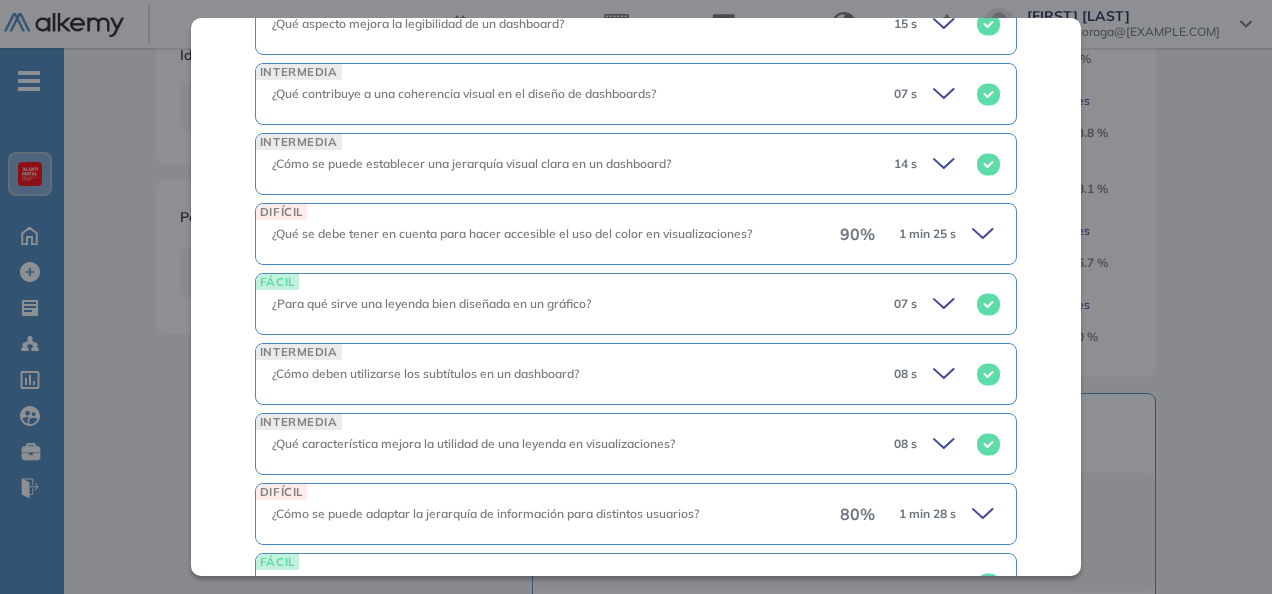 click 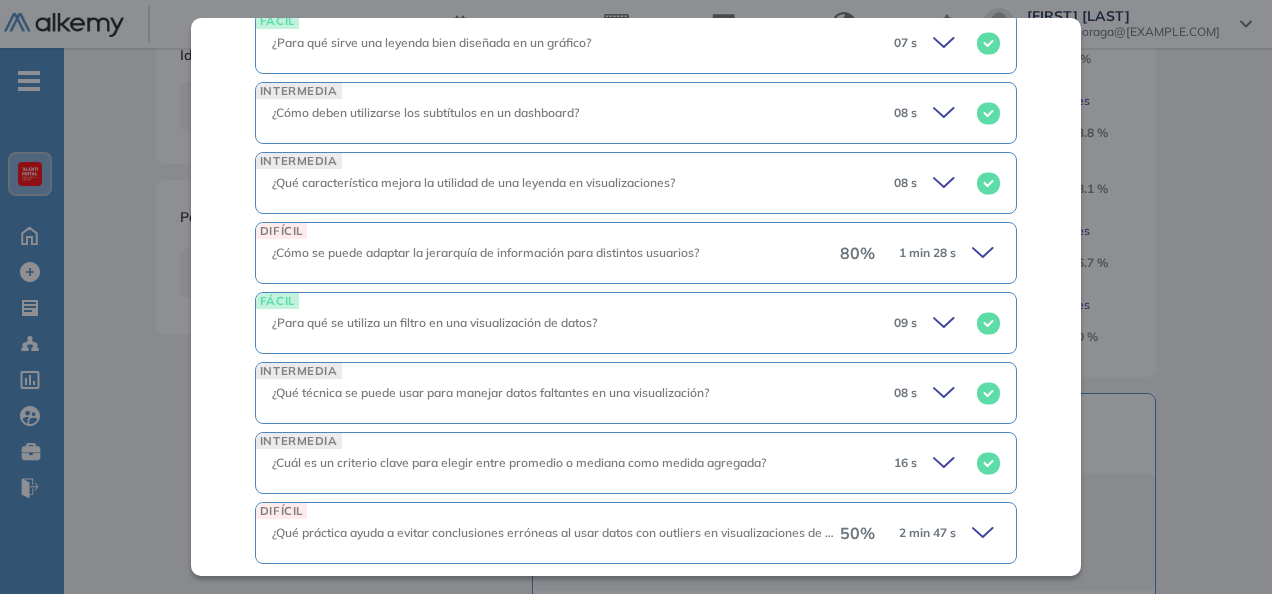 scroll, scrollTop: 2358, scrollLeft: 0, axis: vertical 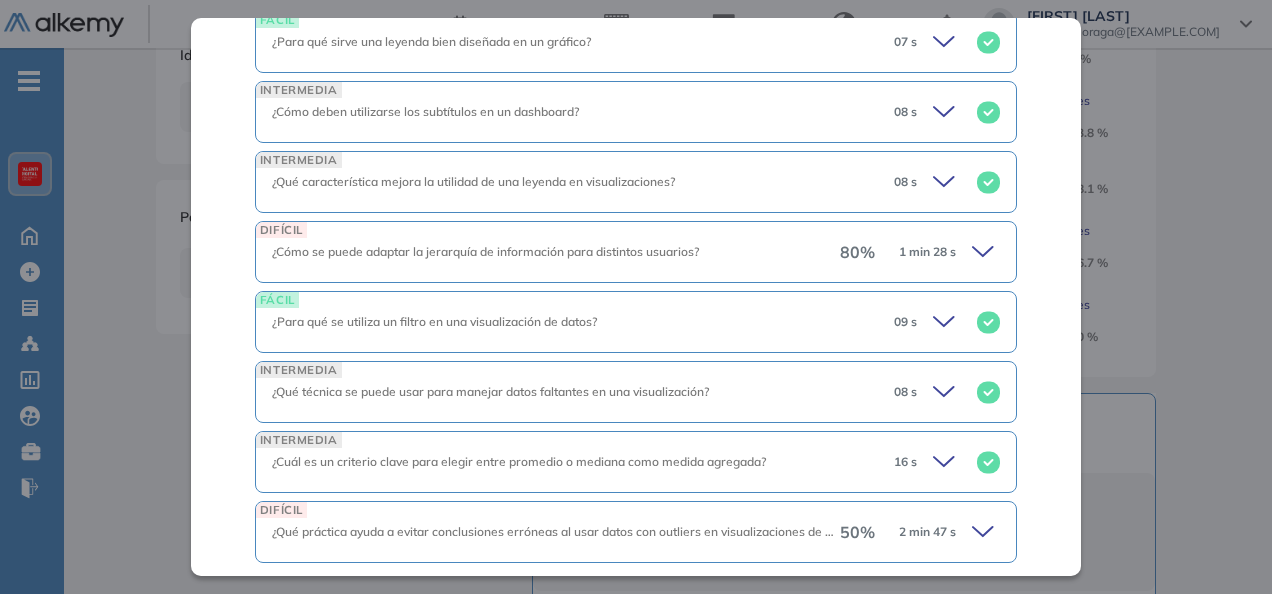click 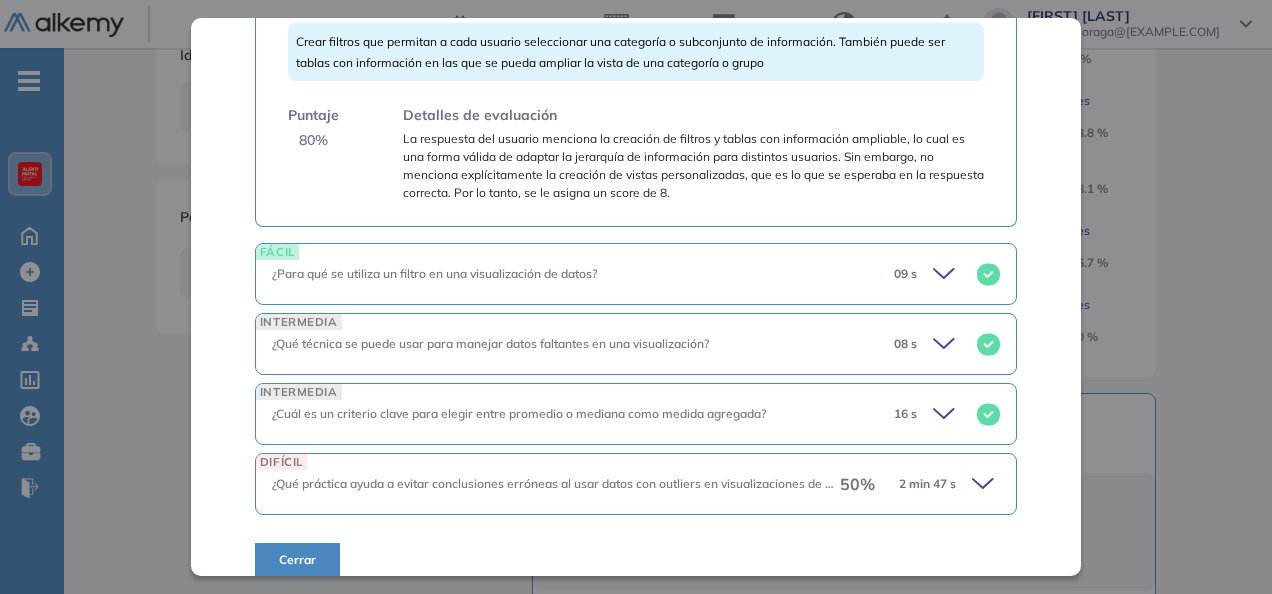scroll, scrollTop: 2796, scrollLeft: 0, axis: vertical 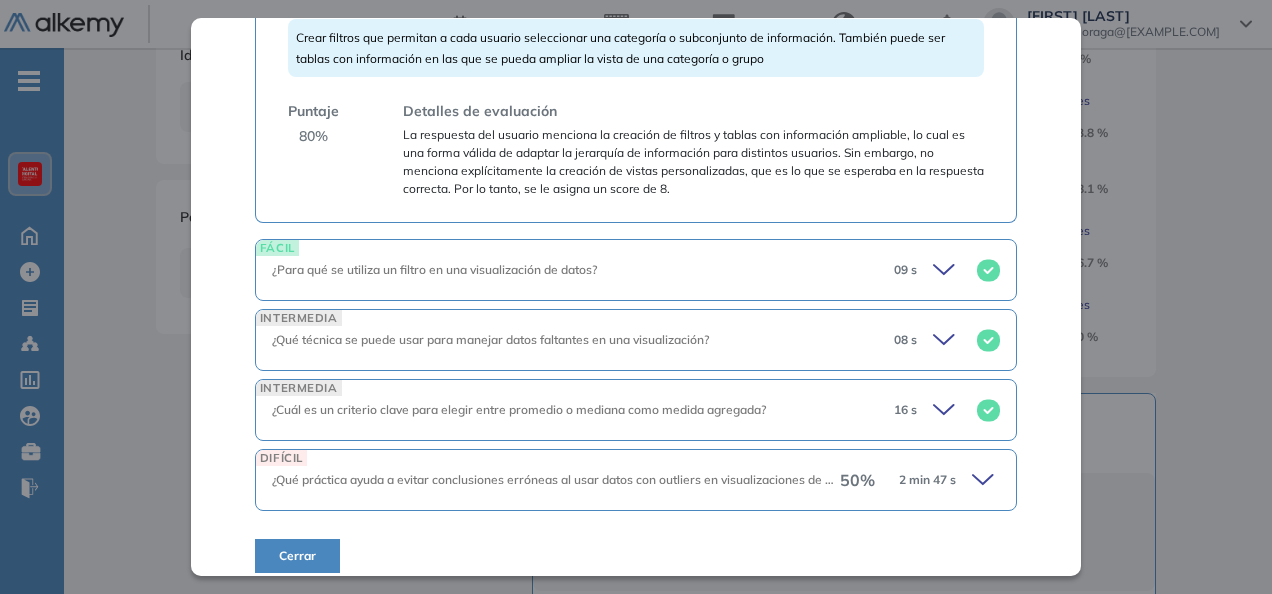 click 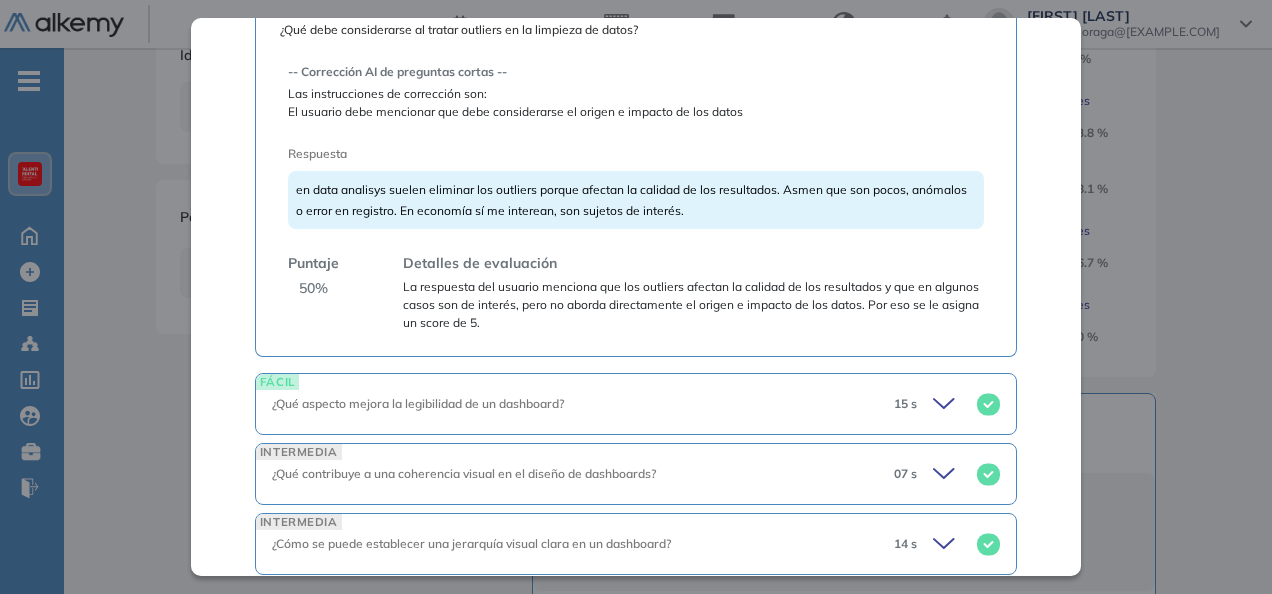 scroll, scrollTop: 1330, scrollLeft: 0, axis: vertical 